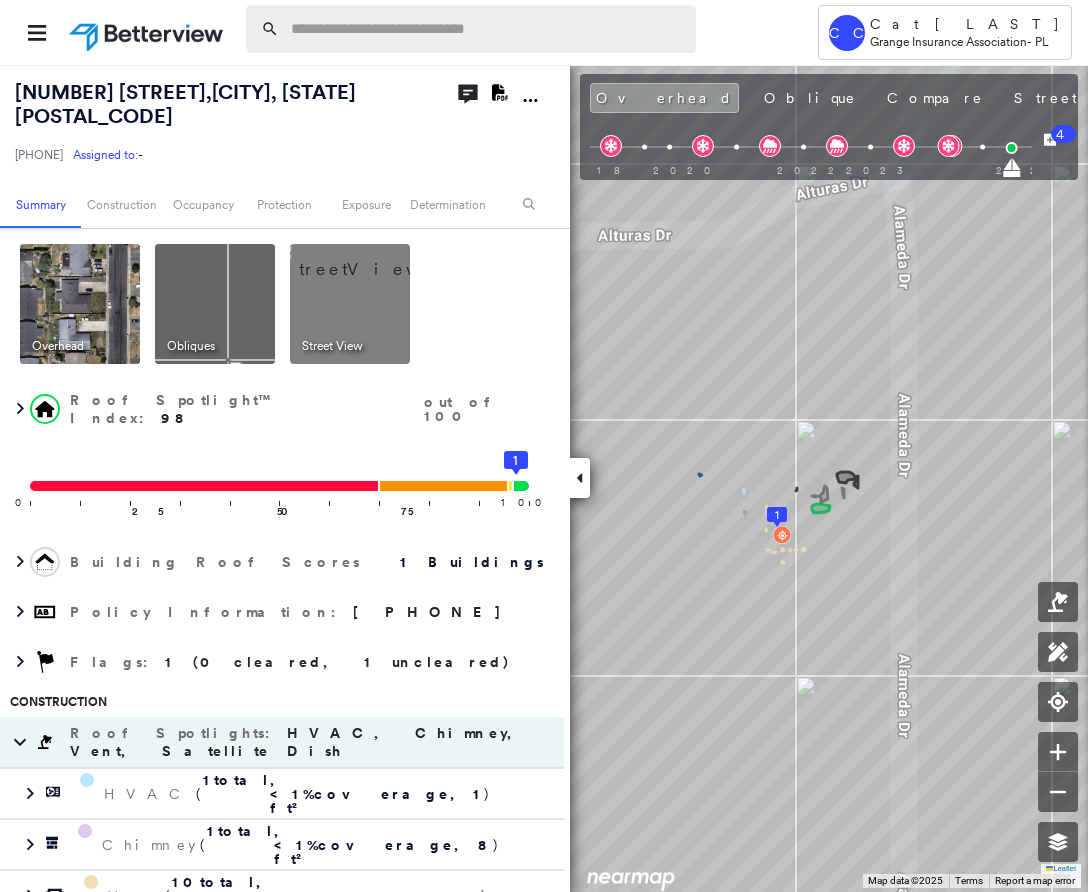 scroll, scrollTop: 0, scrollLeft: 0, axis: both 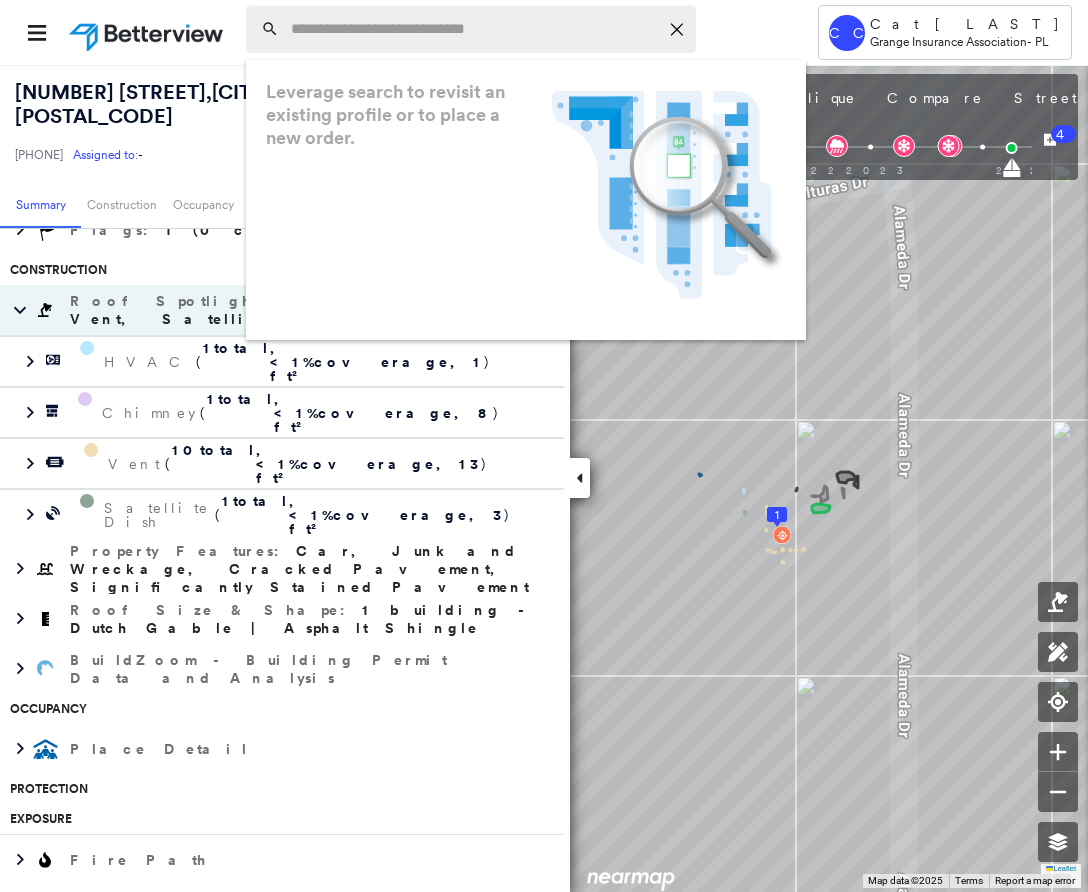 click at bounding box center [474, 29] 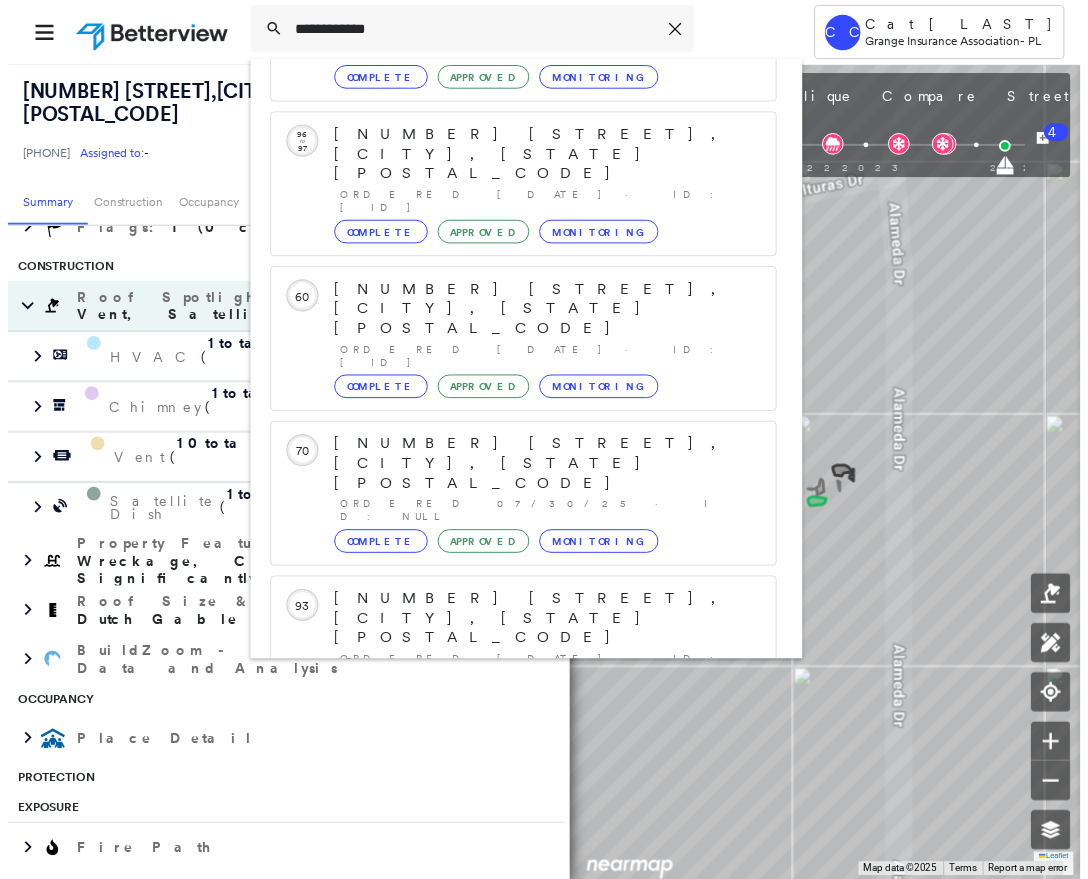 scroll, scrollTop: 257, scrollLeft: 0, axis: vertical 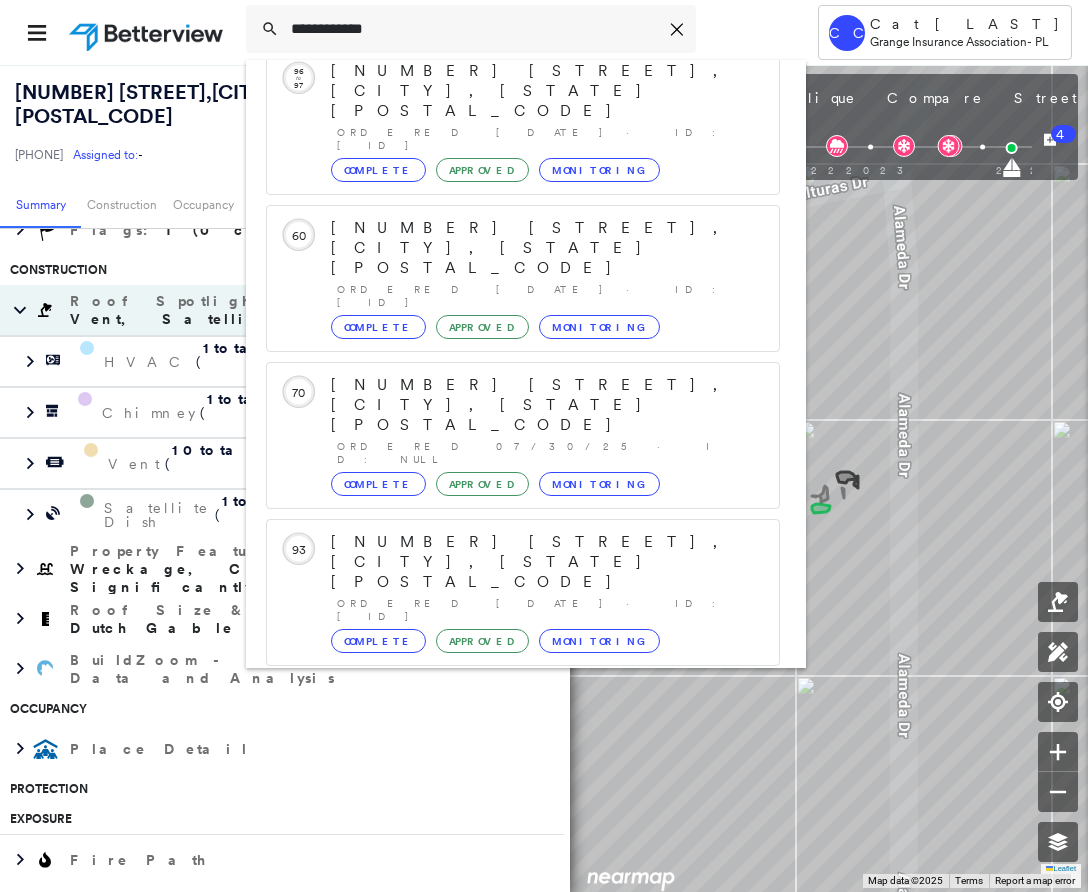 type on "**********" 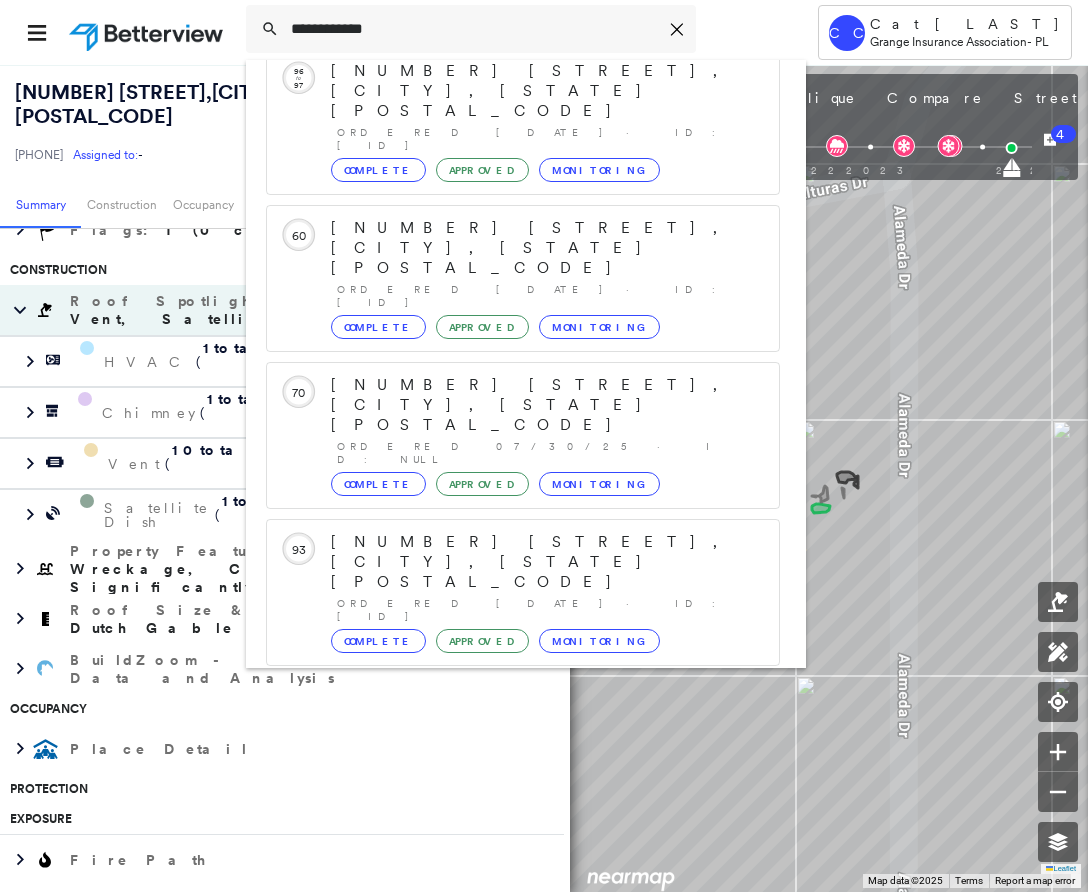 click on "[NUMBER] [STREET], [CITY], [STATE] [POSTAL_CODE]" at bounding box center (501, 854) 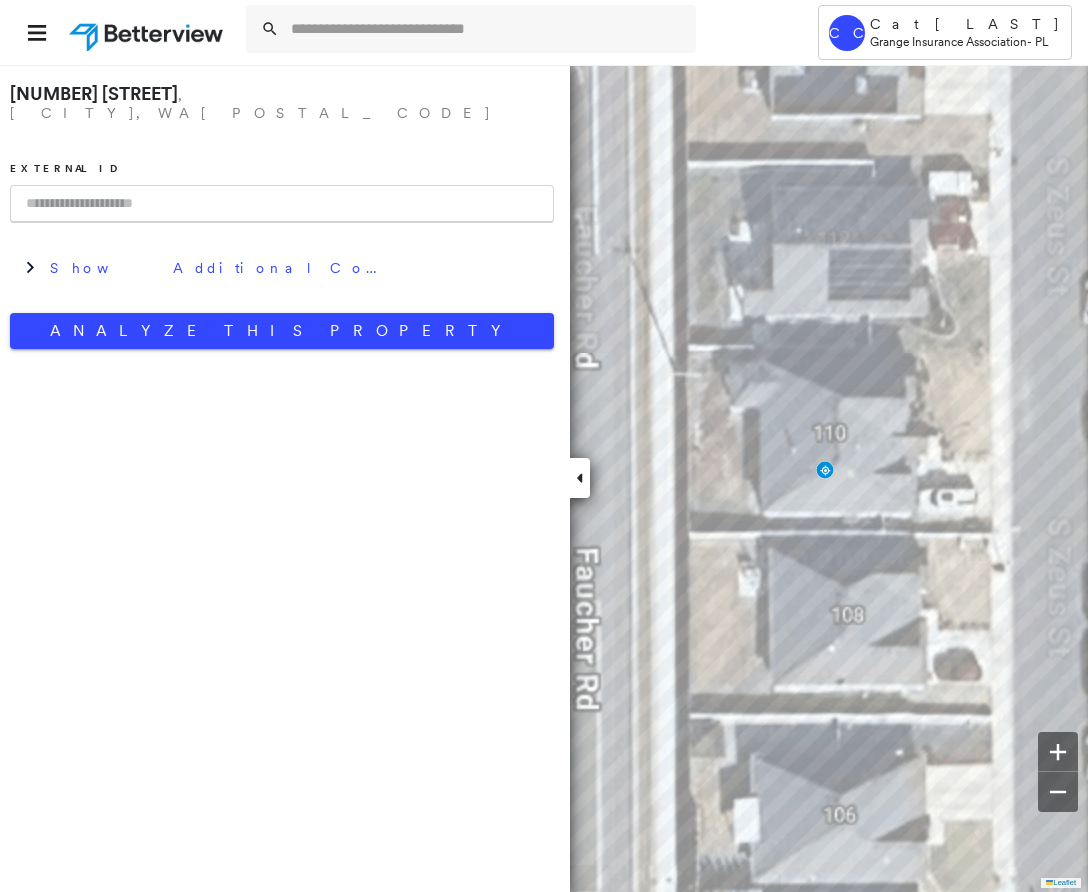 click at bounding box center [282, 204] 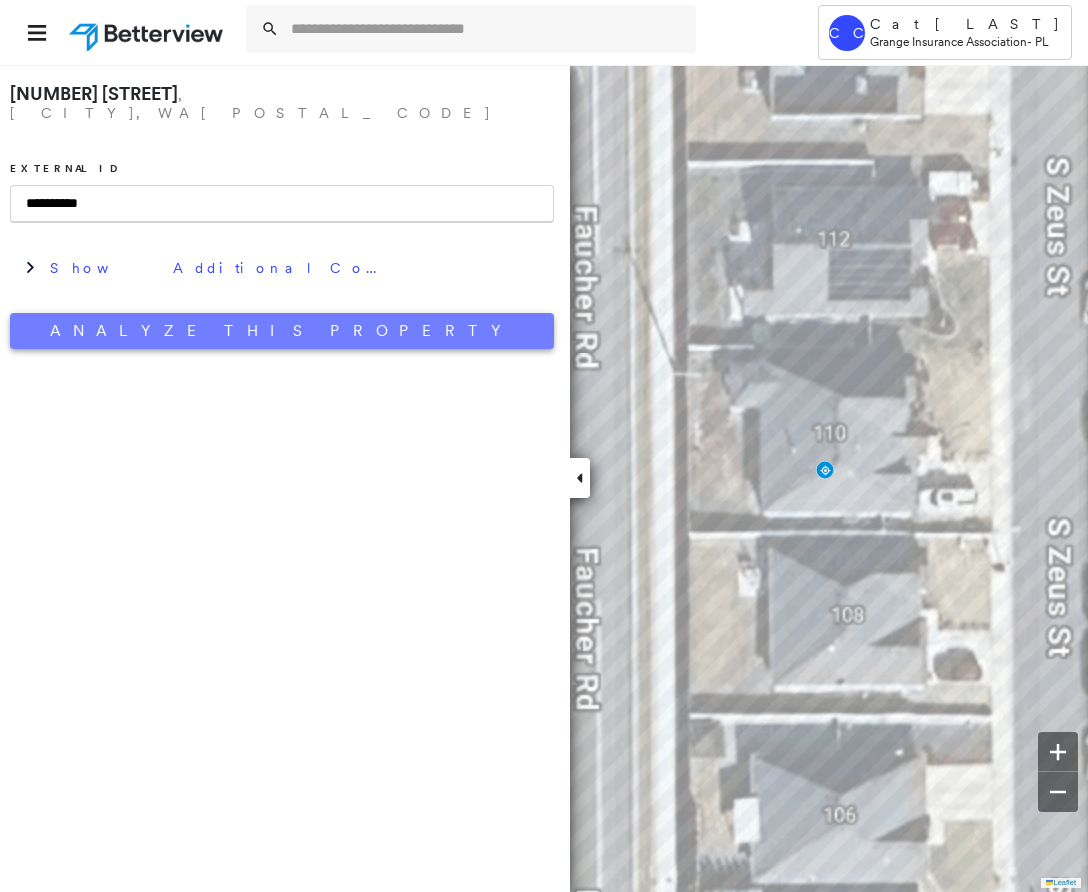 type on "**********" 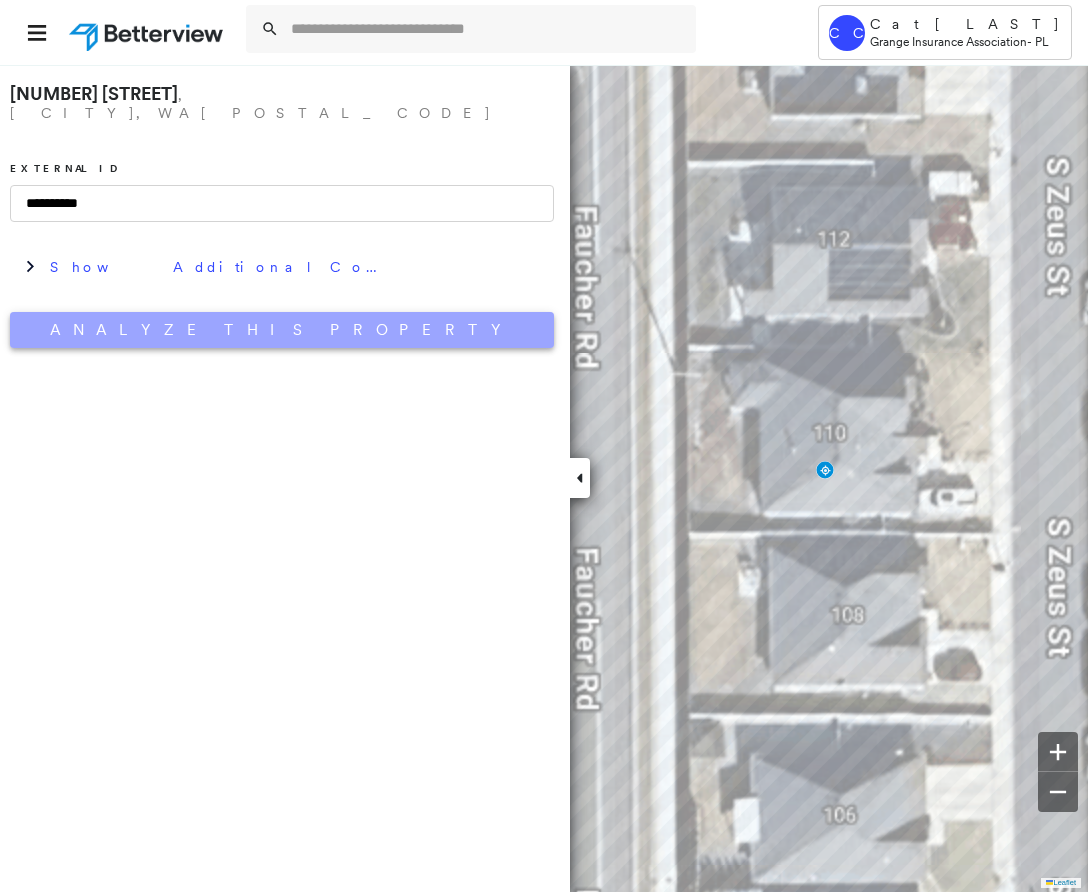 drag, startPoint x: 296, startPoint y: 328, endPoint x: 311, endPoint y: 299, distance: 32.649654 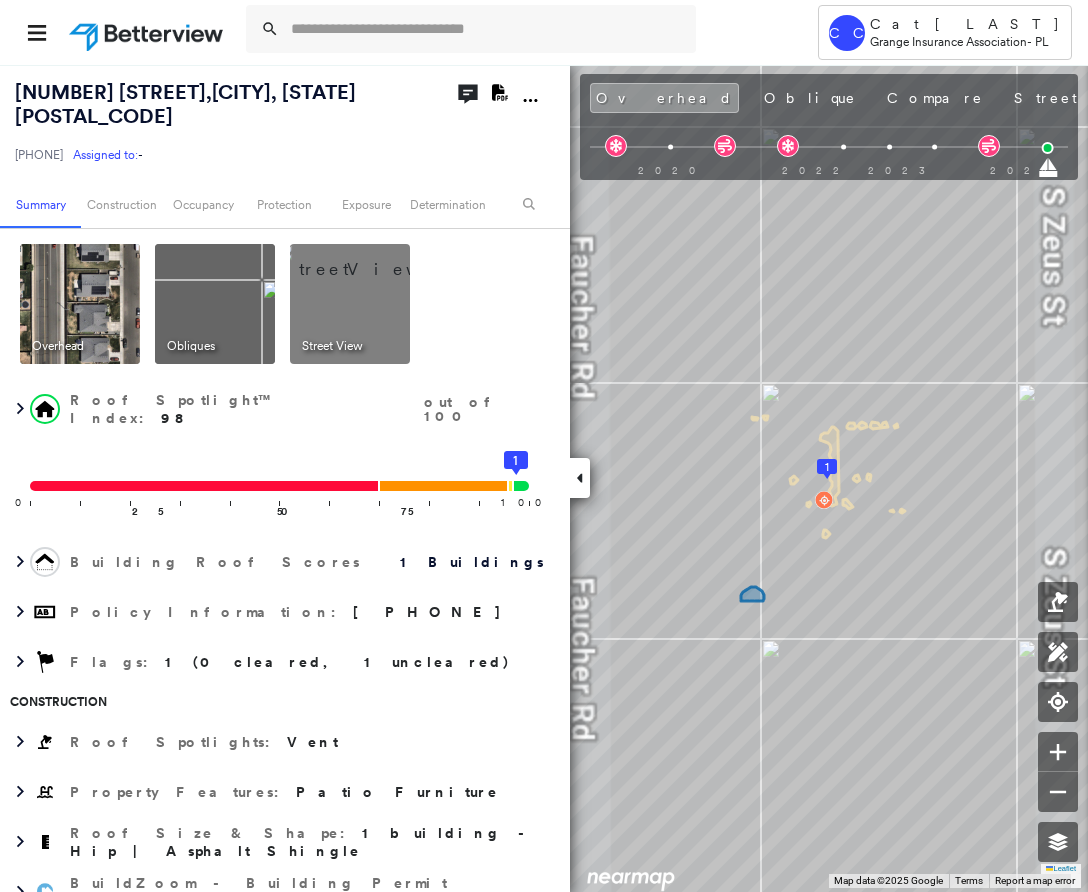 click 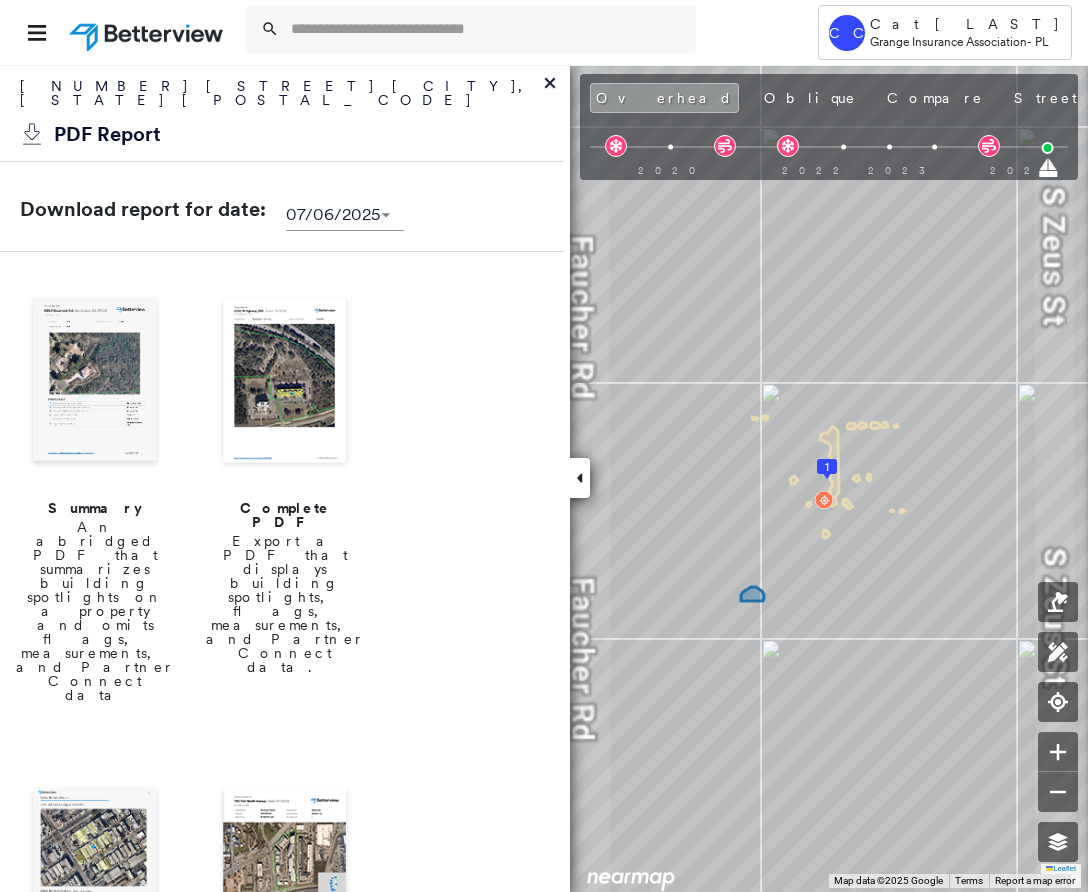 click on "An abridged PDF that summarizes building spotlights on a property and omits flags, measurements, and Partner Connect data" at bounding box center [95, 611] 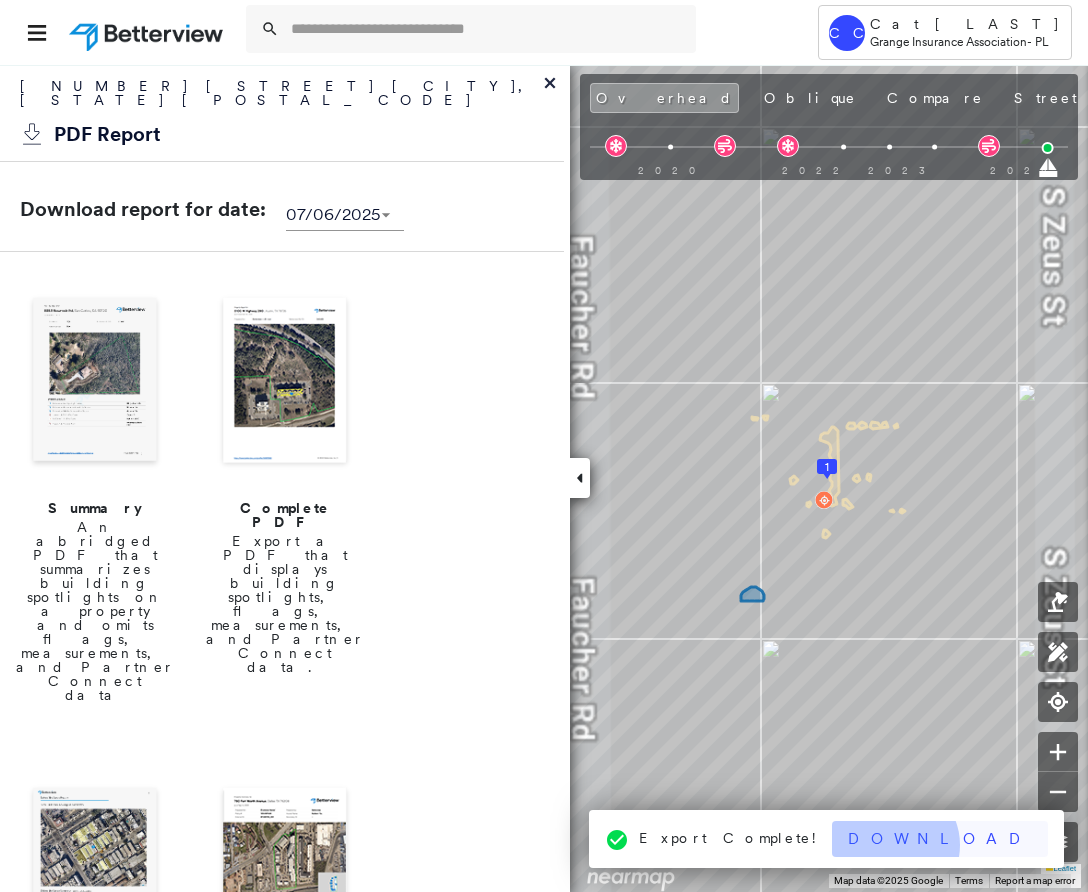 click on "Download" at bounding box center (940, 839) 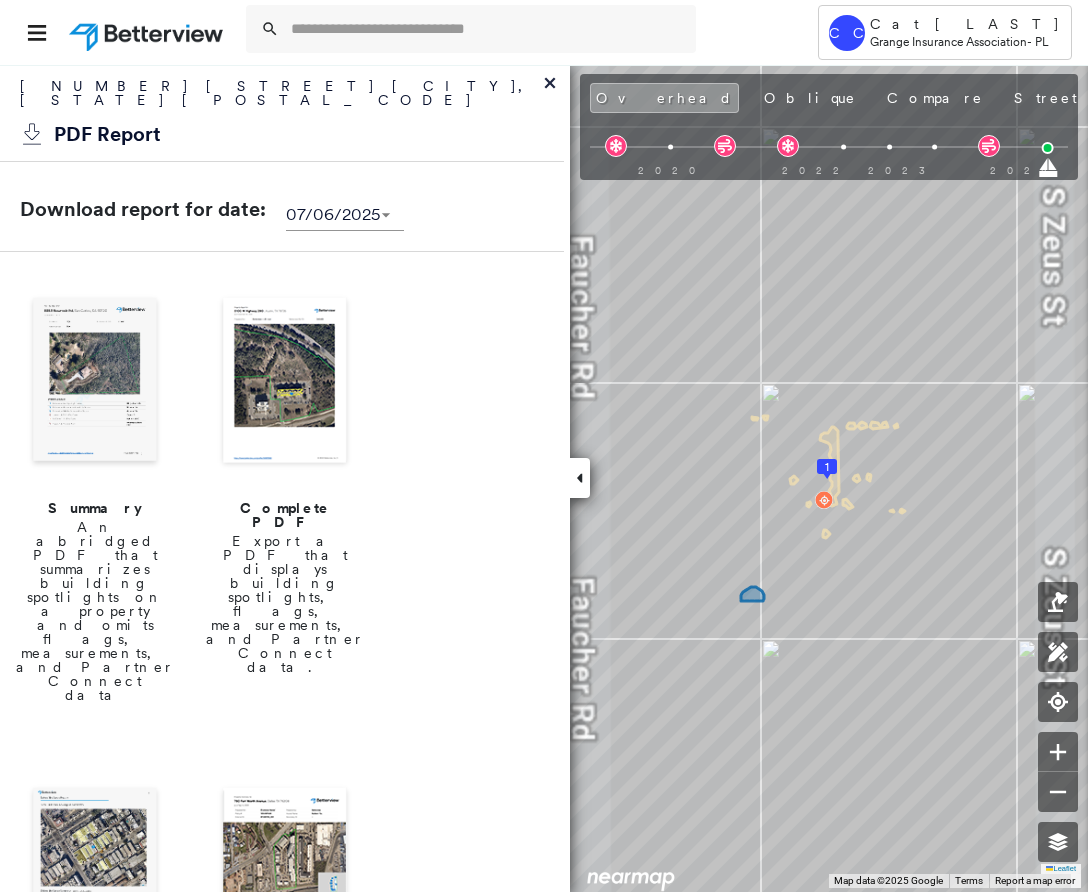 click 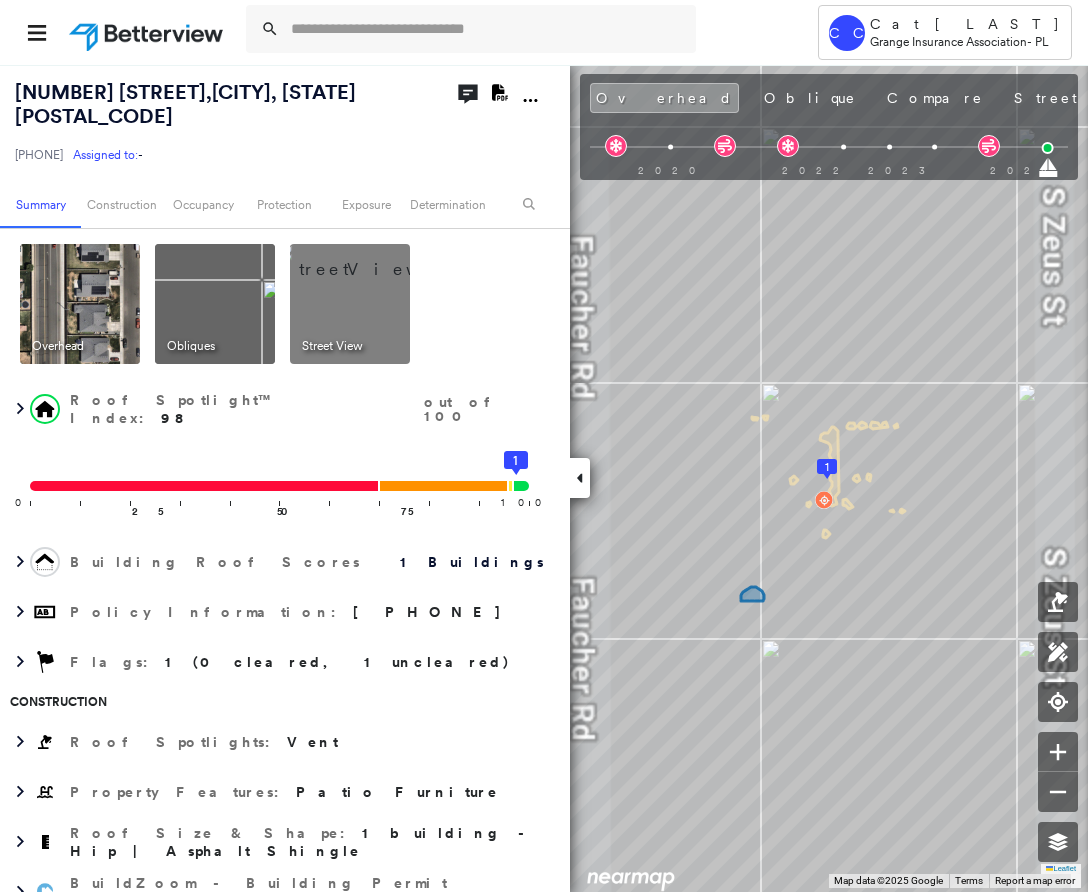 click at bounding box center [580, 478] 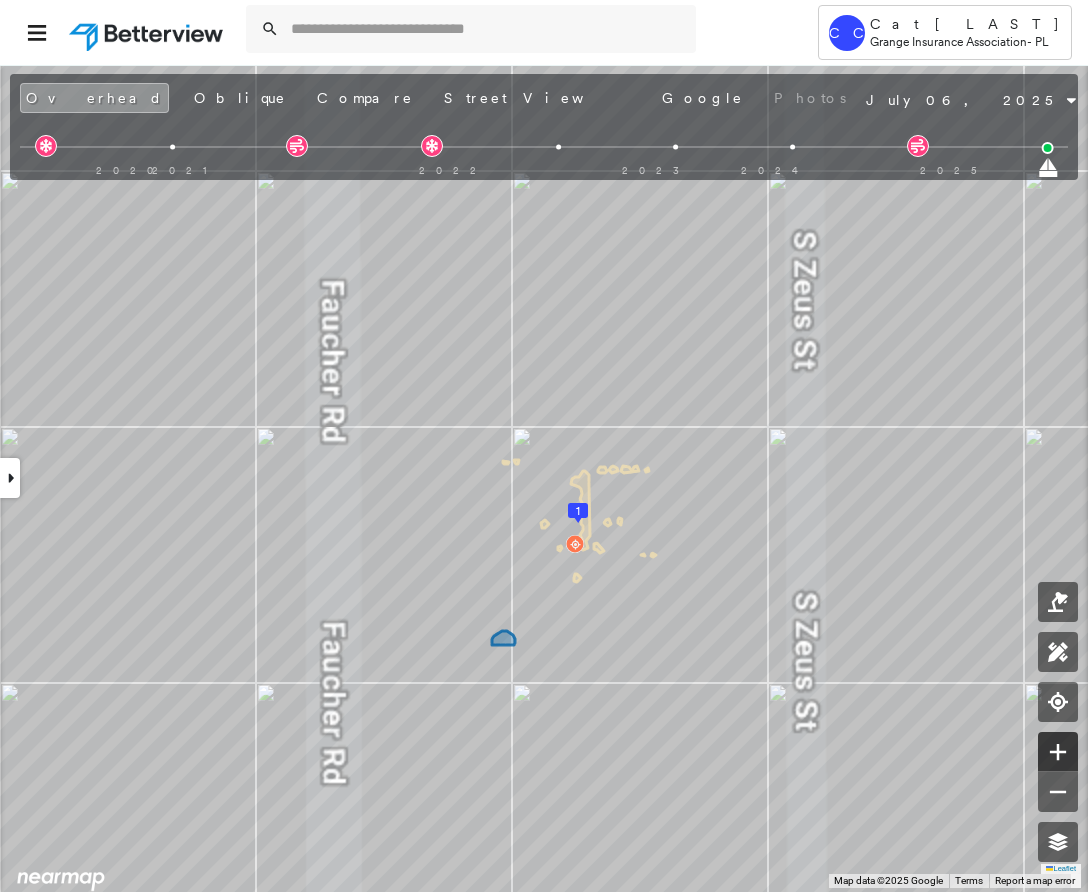 click 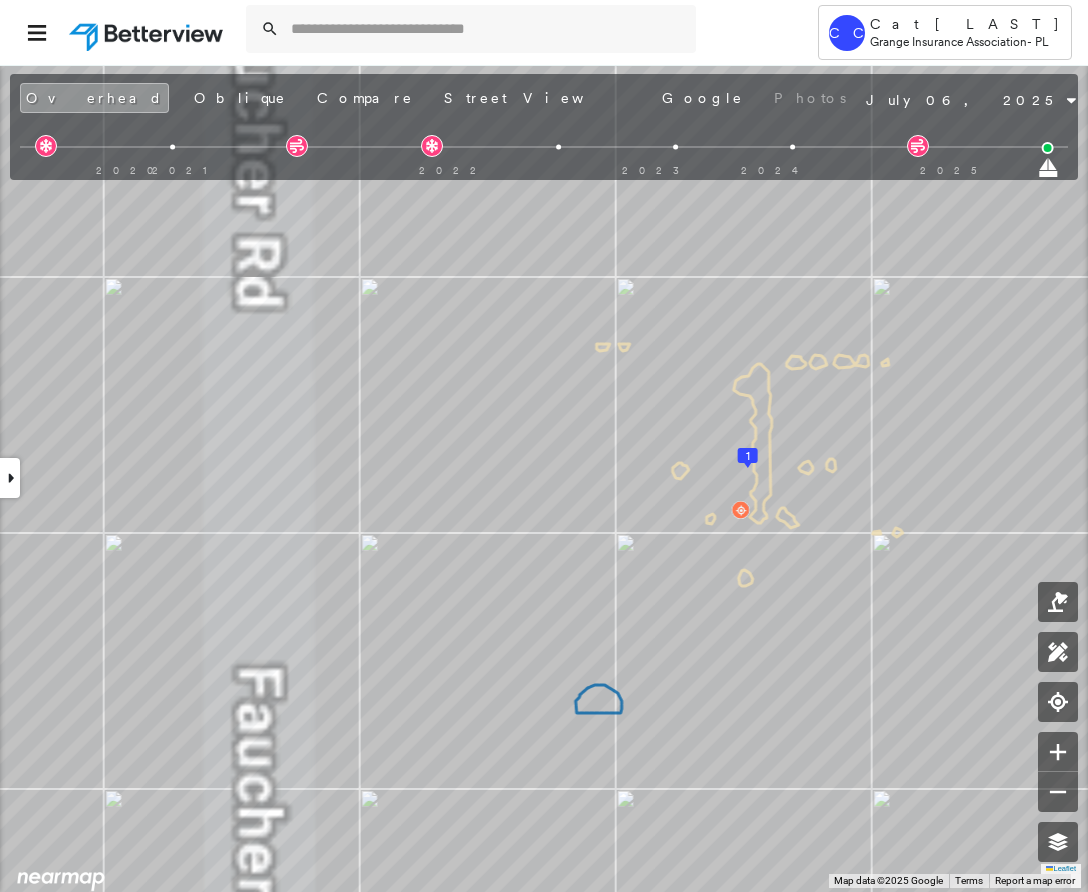 click 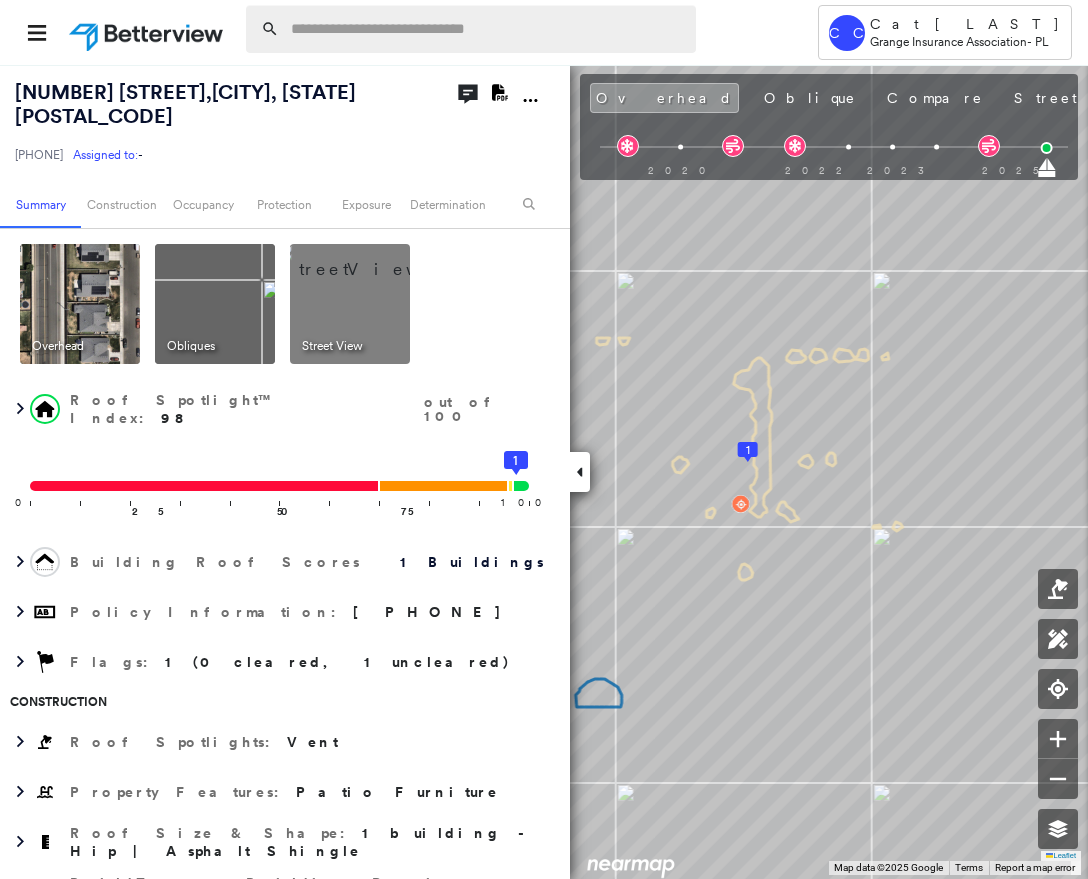 click at bounding box center [487, 29] 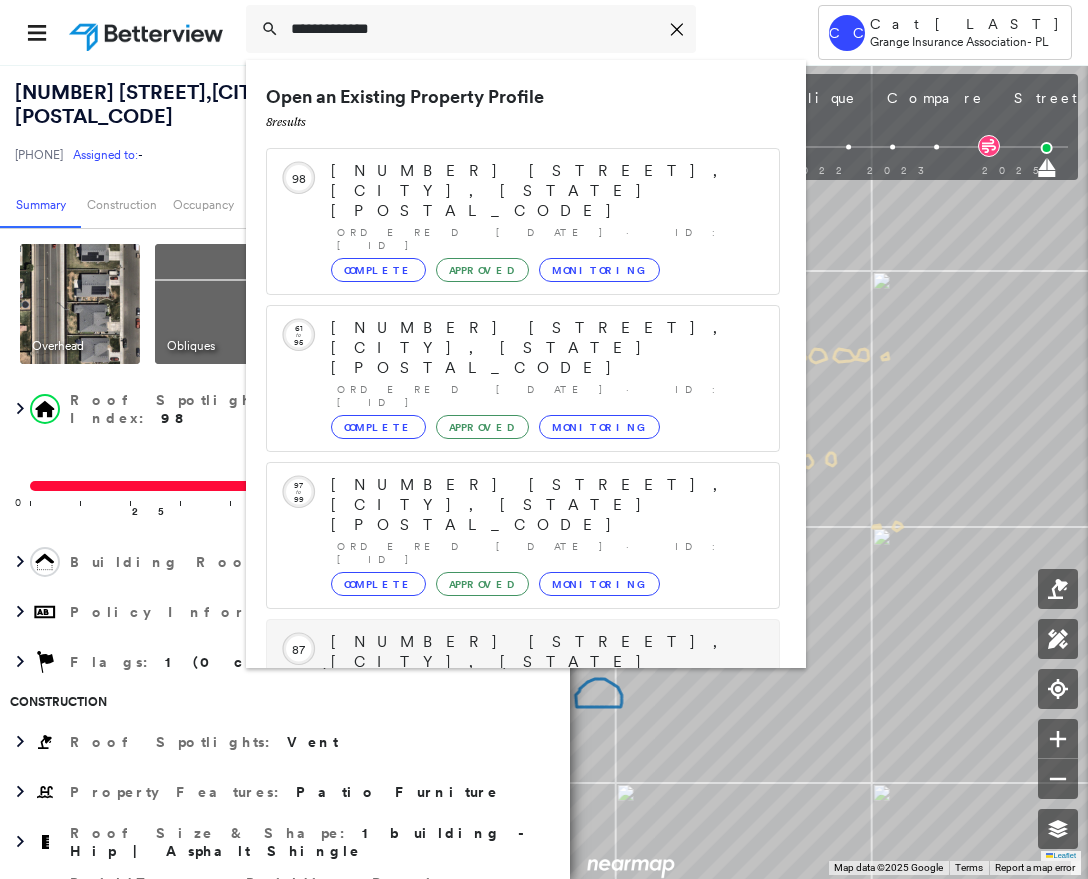 scroll, scrollTop: 212, scrollLeft: 0, axis: vertical 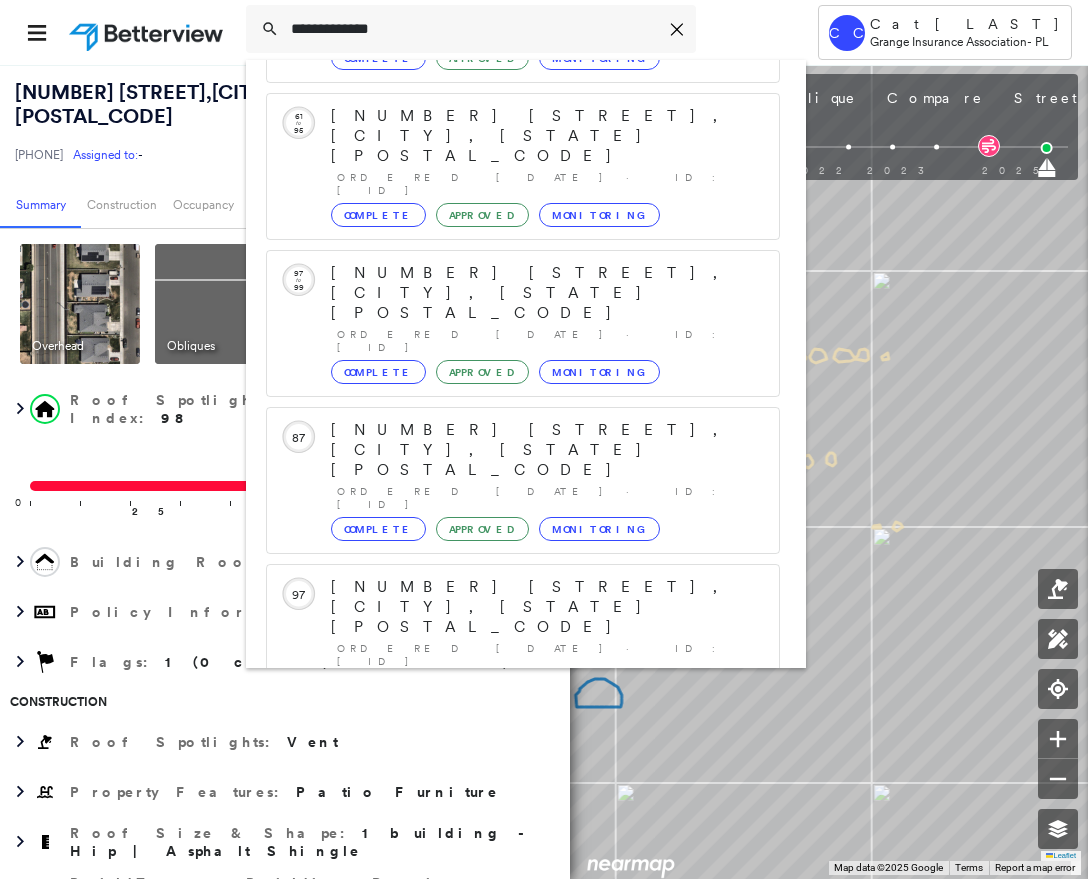 type on "**********" 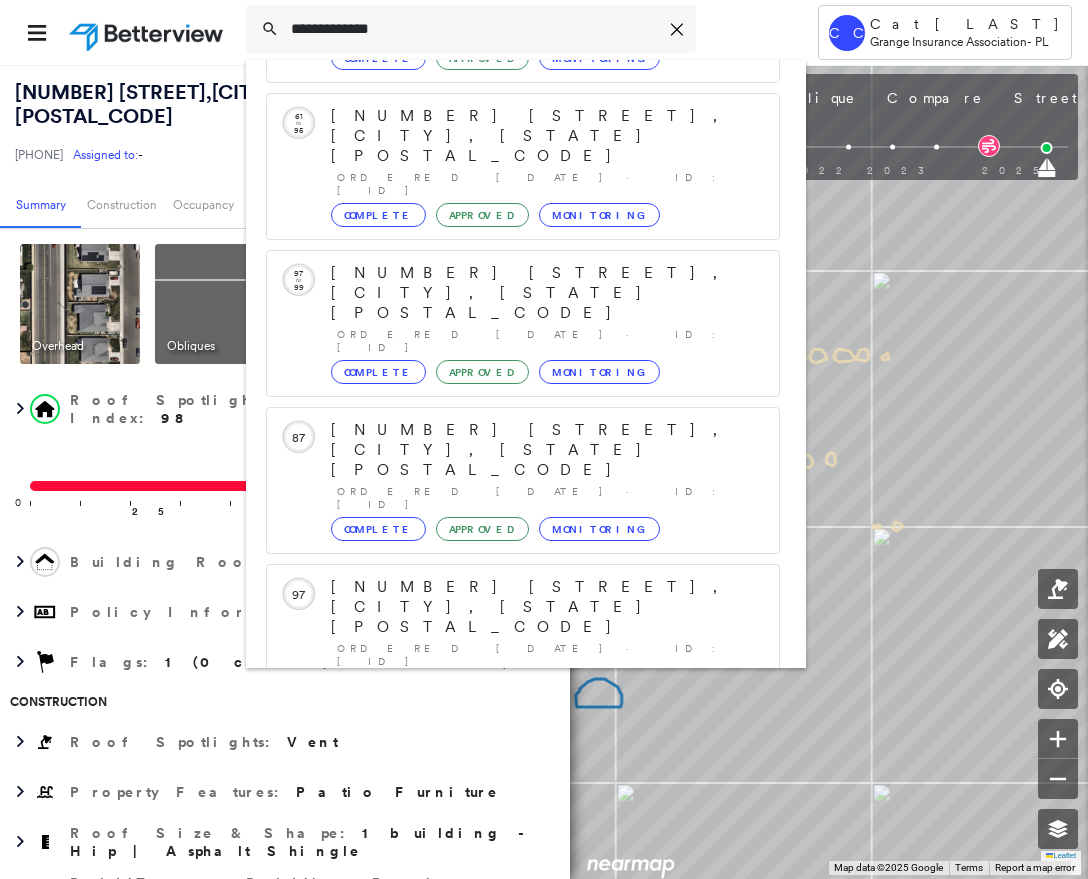 click on "[NUMBER] [STREET], [CITY], [STATE] [POSTAL_CODE]" at bounding box center [501, 899] 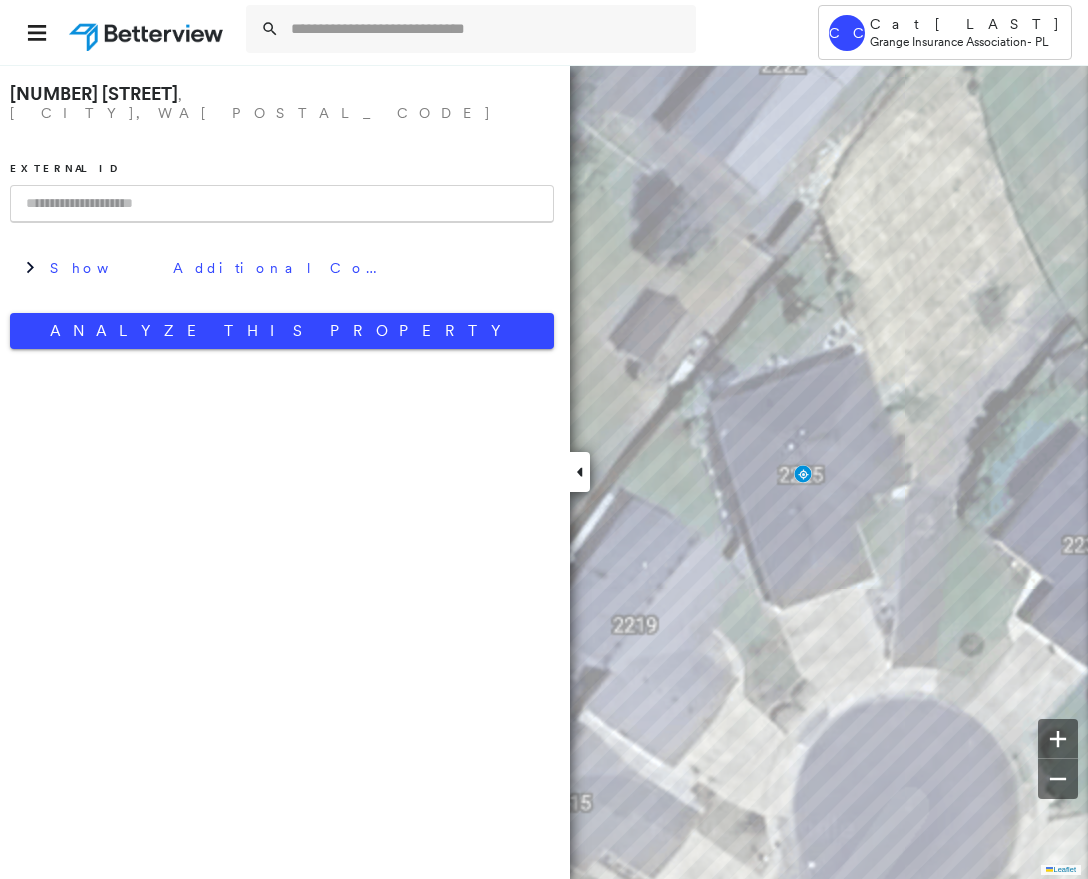 click at bounding box center [282, 204] 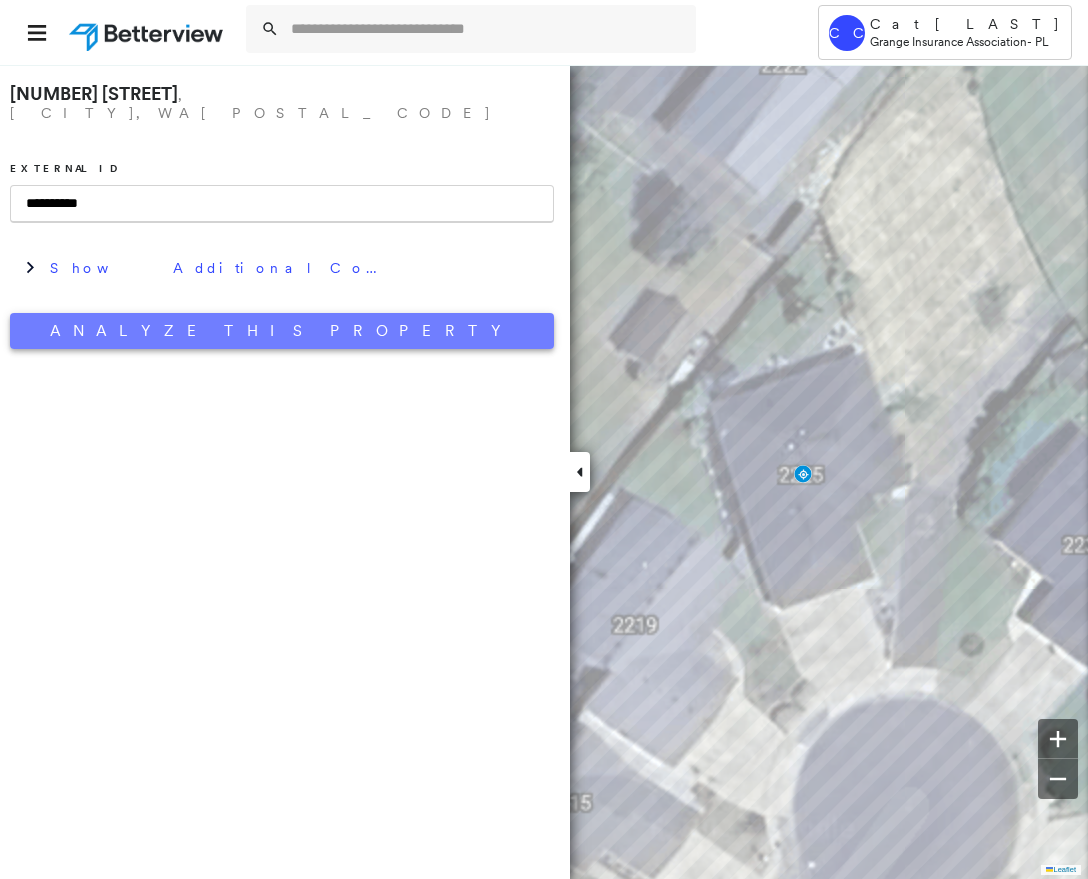 type on "**********" 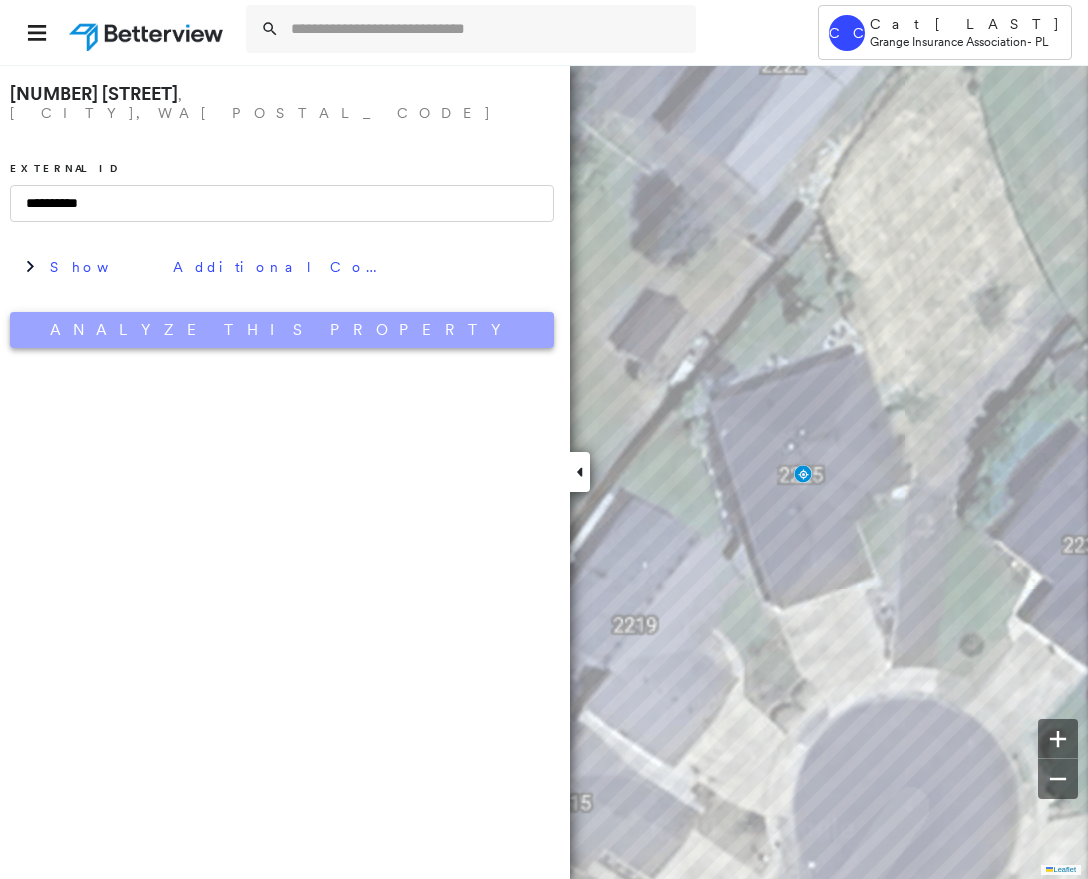 click on "Analyze This Property" at bounding box center [282, 330] 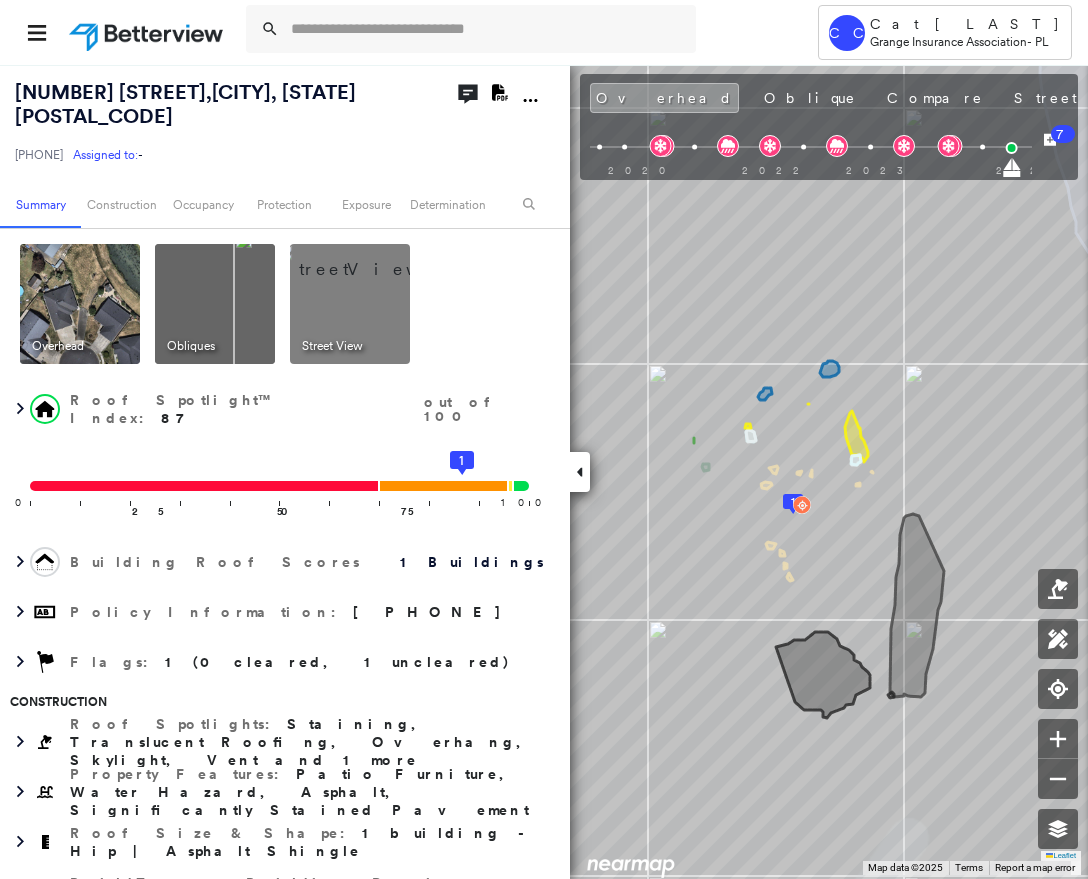 click 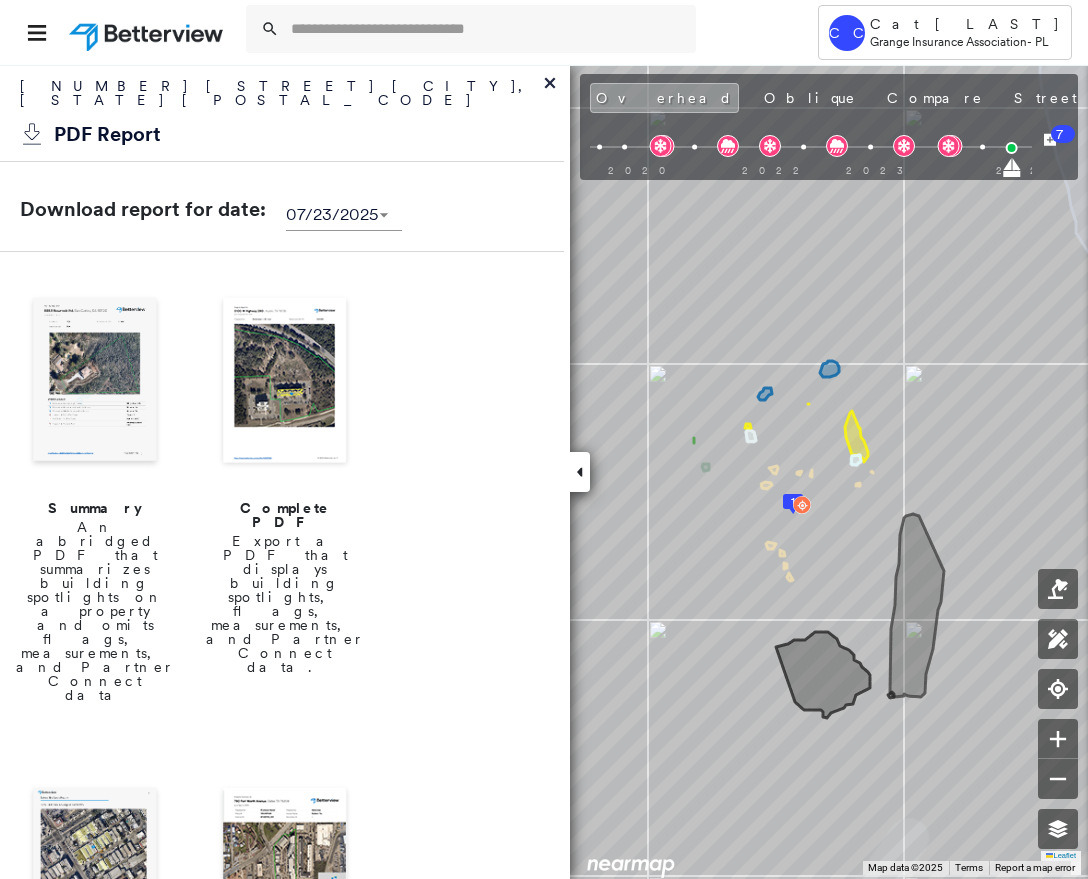 click on "An abridged PDF that summarizes building spotlights on a property and omits flags, measurements, and Partner Connect data" at bounding box center [95, 611] 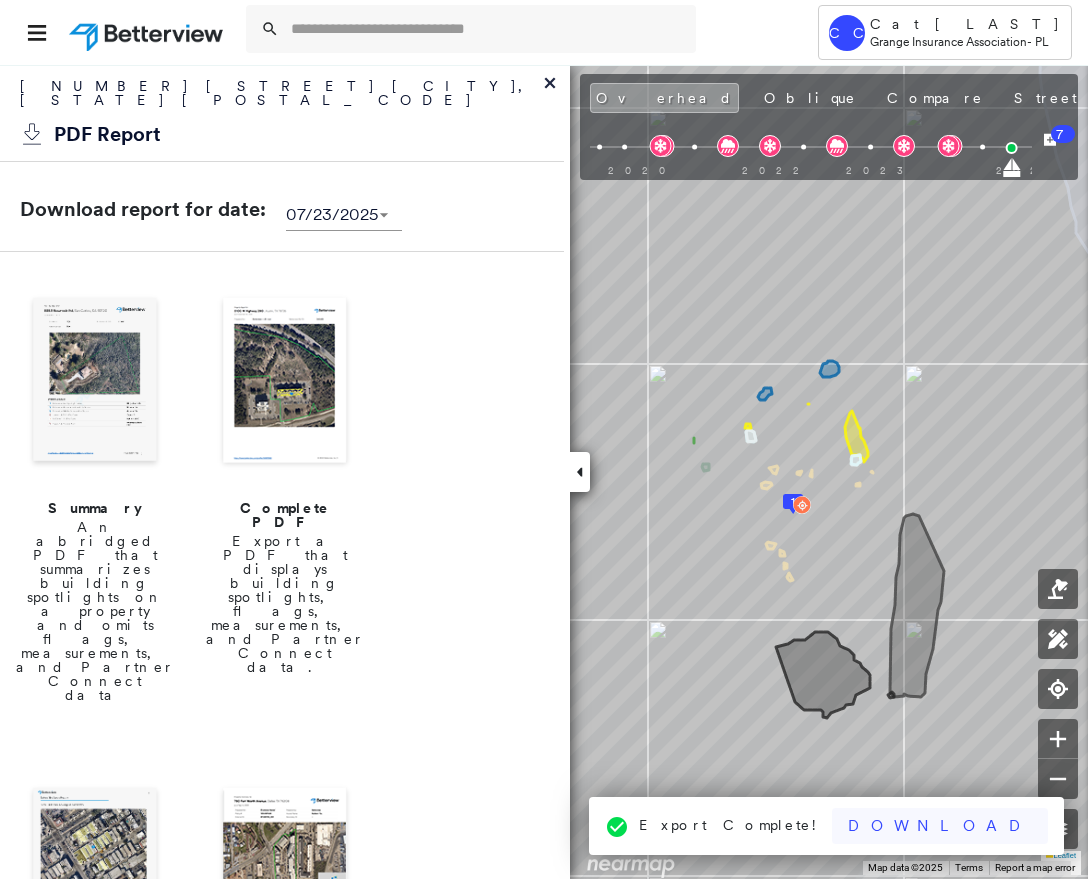 click on "Download" at bounding box center [940, 826] 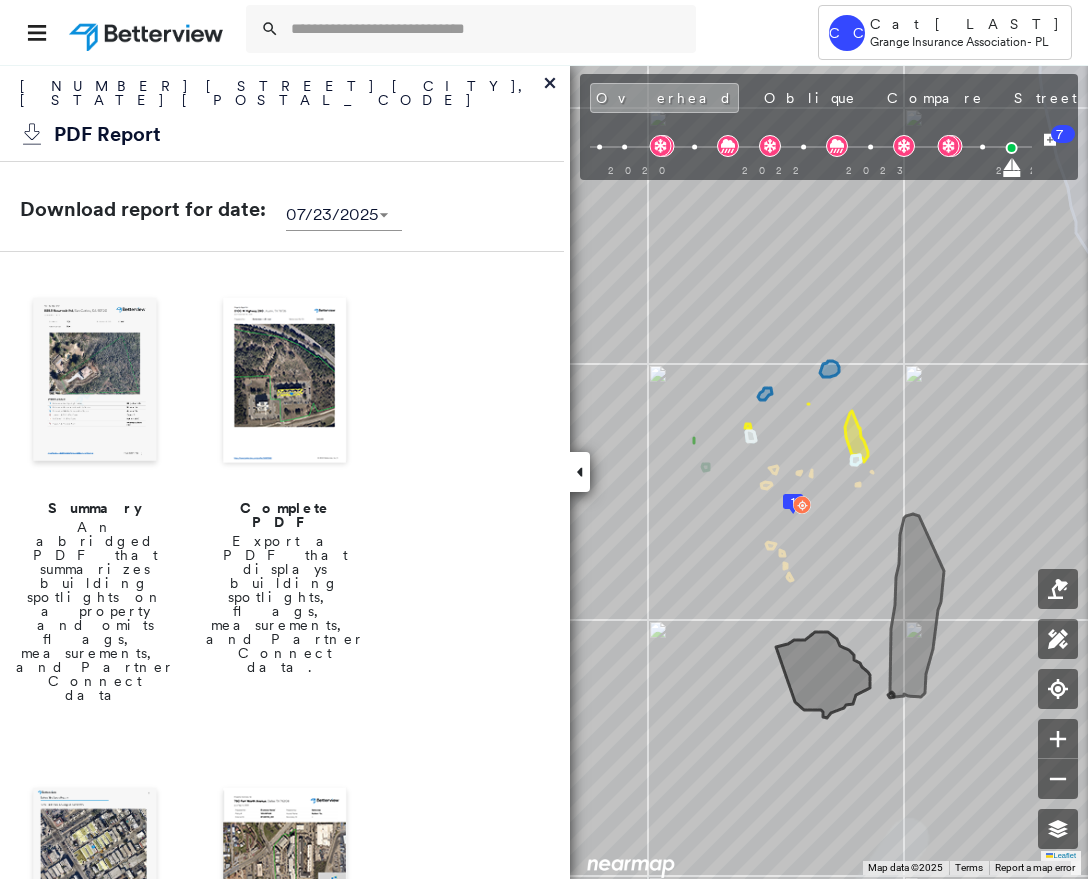click 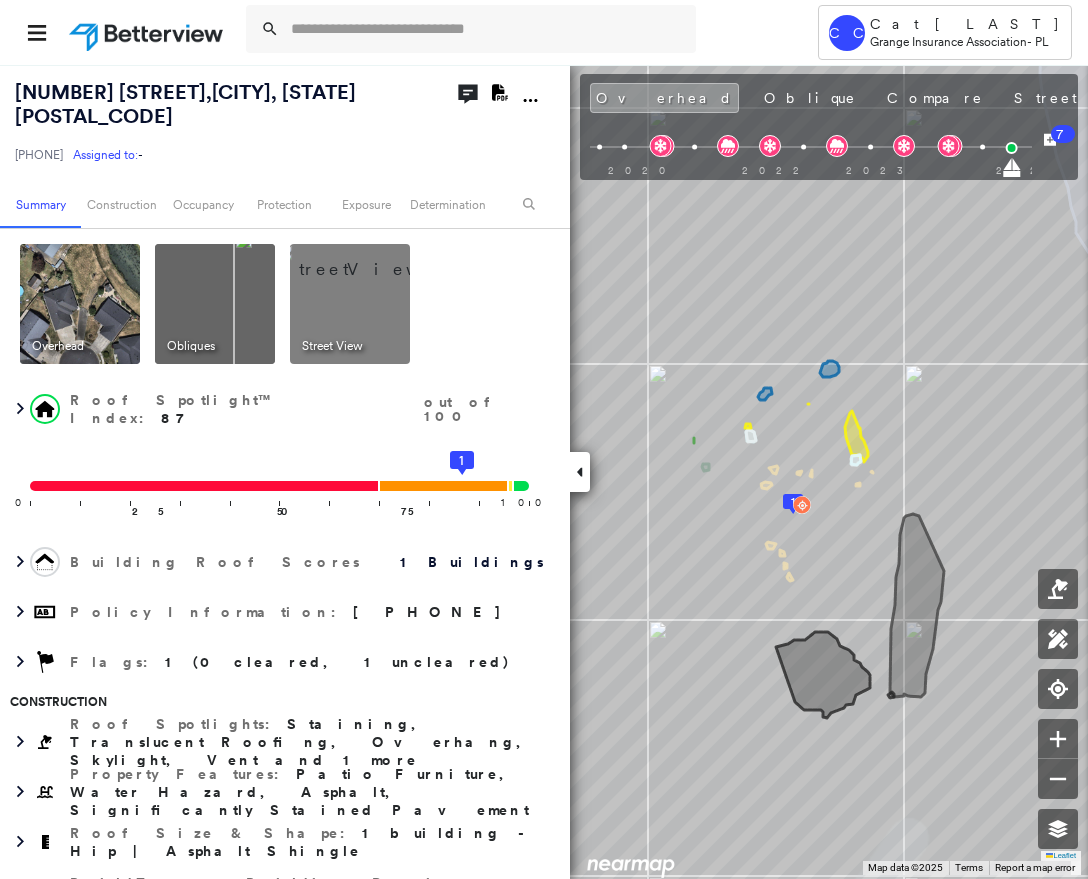 click at bounding box center (580, 472) 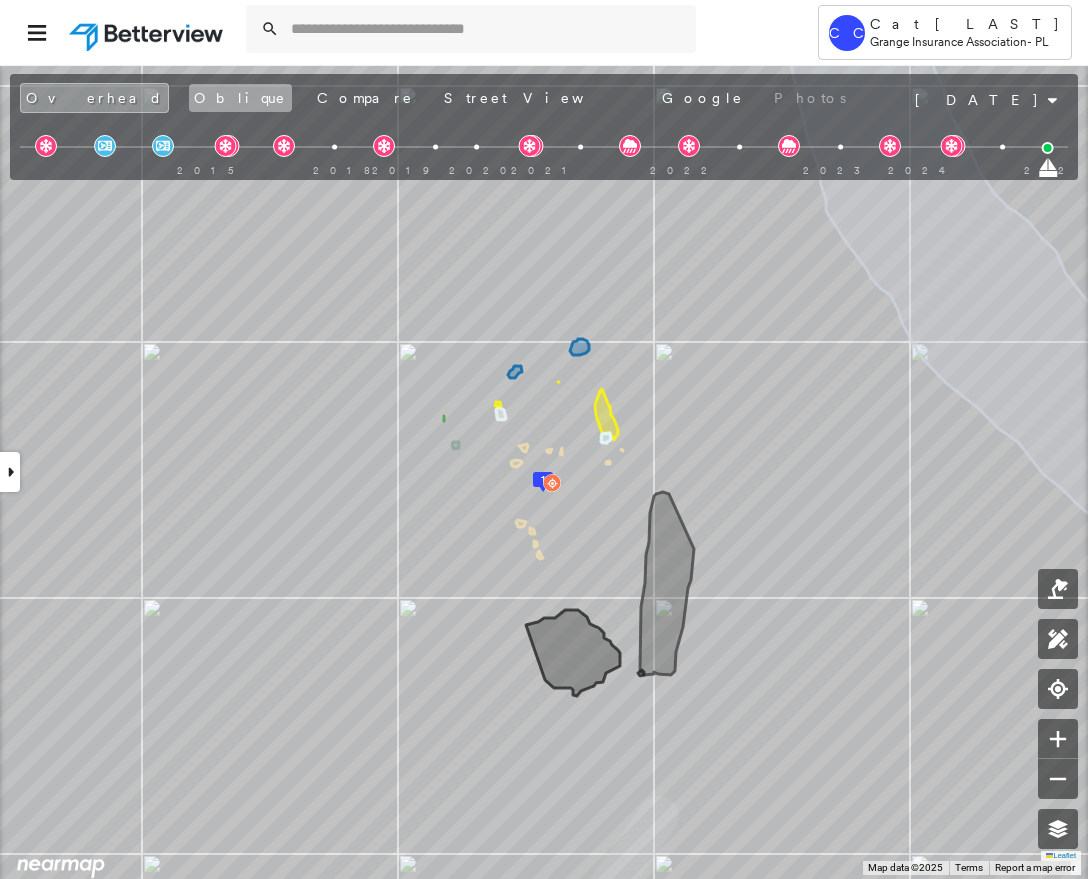 click on "Oblique" at bounding box center (240, 98) 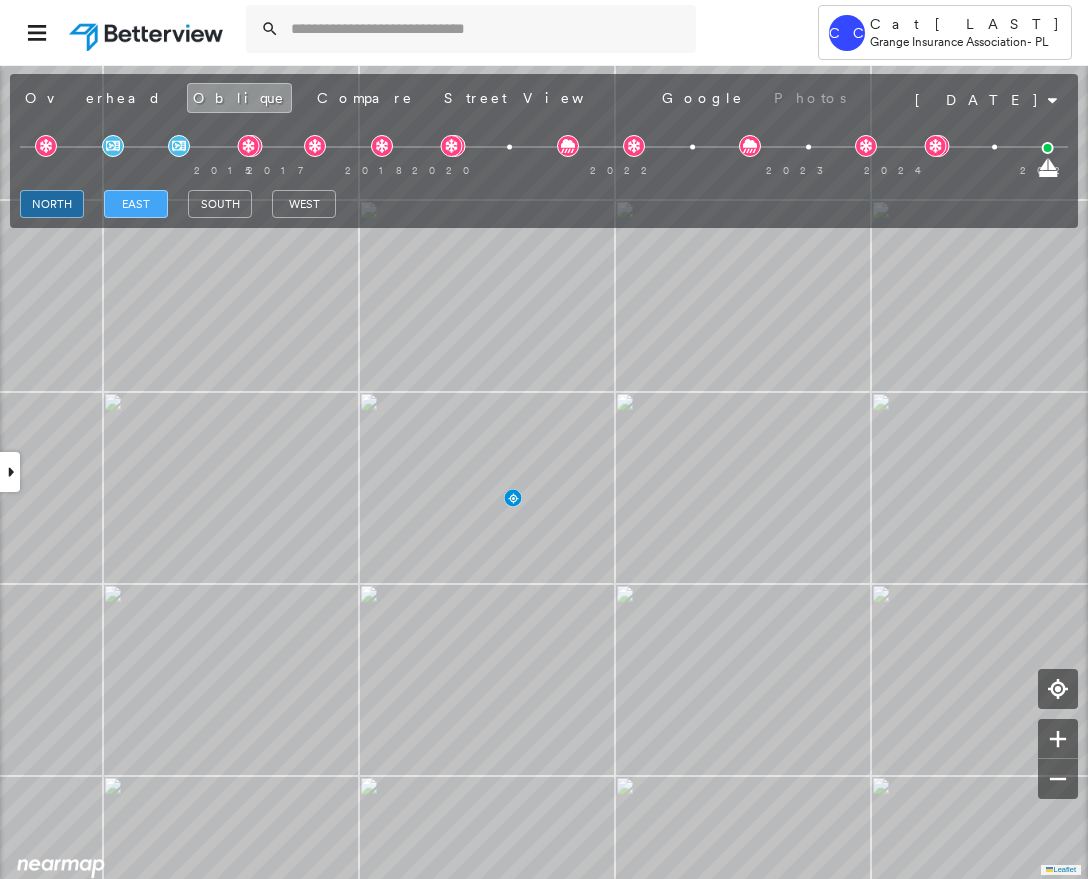 click on "east" at bounding box center (136, 204) 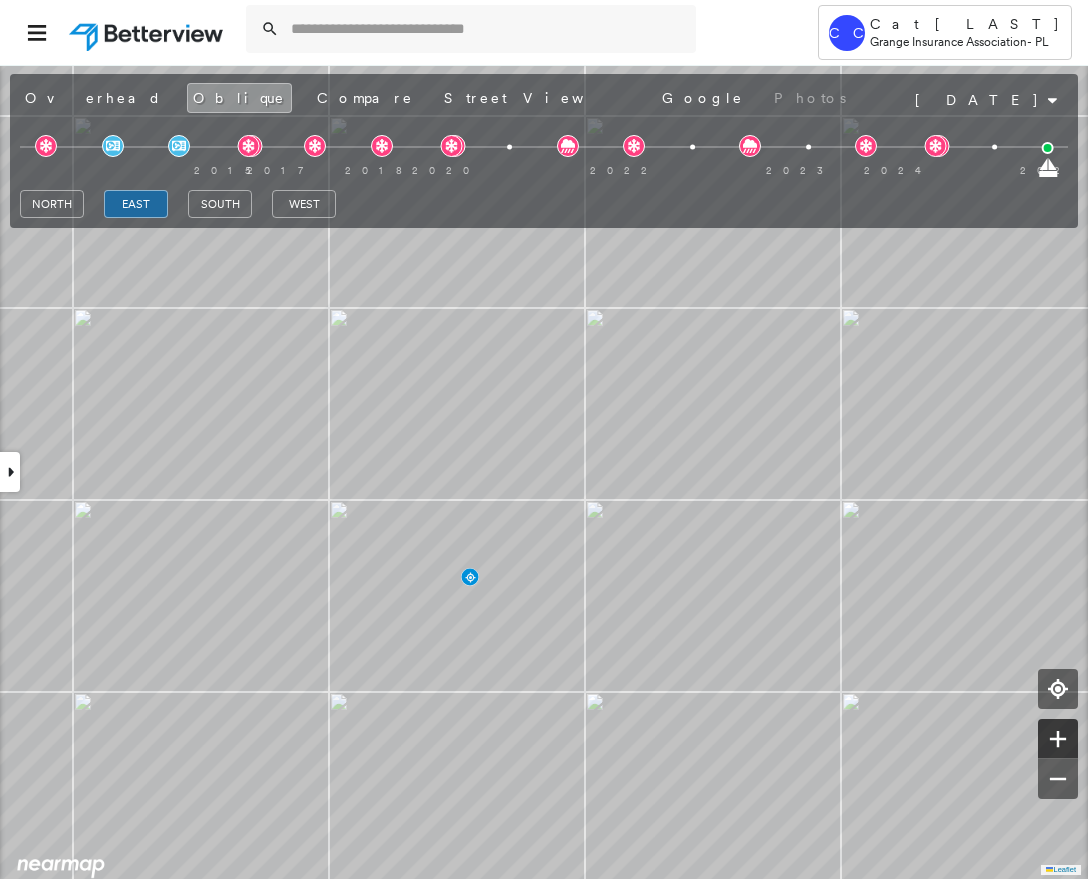 click 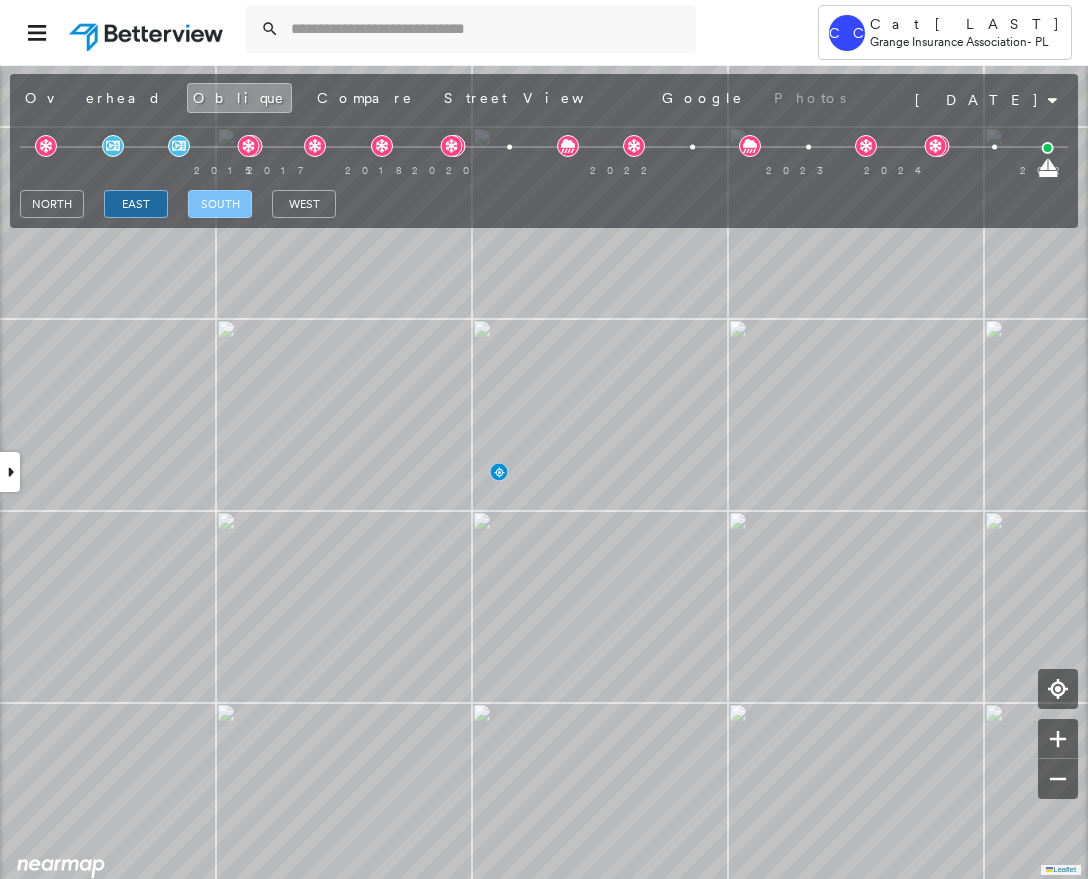 click on "south" at bounding box center [220, 204] 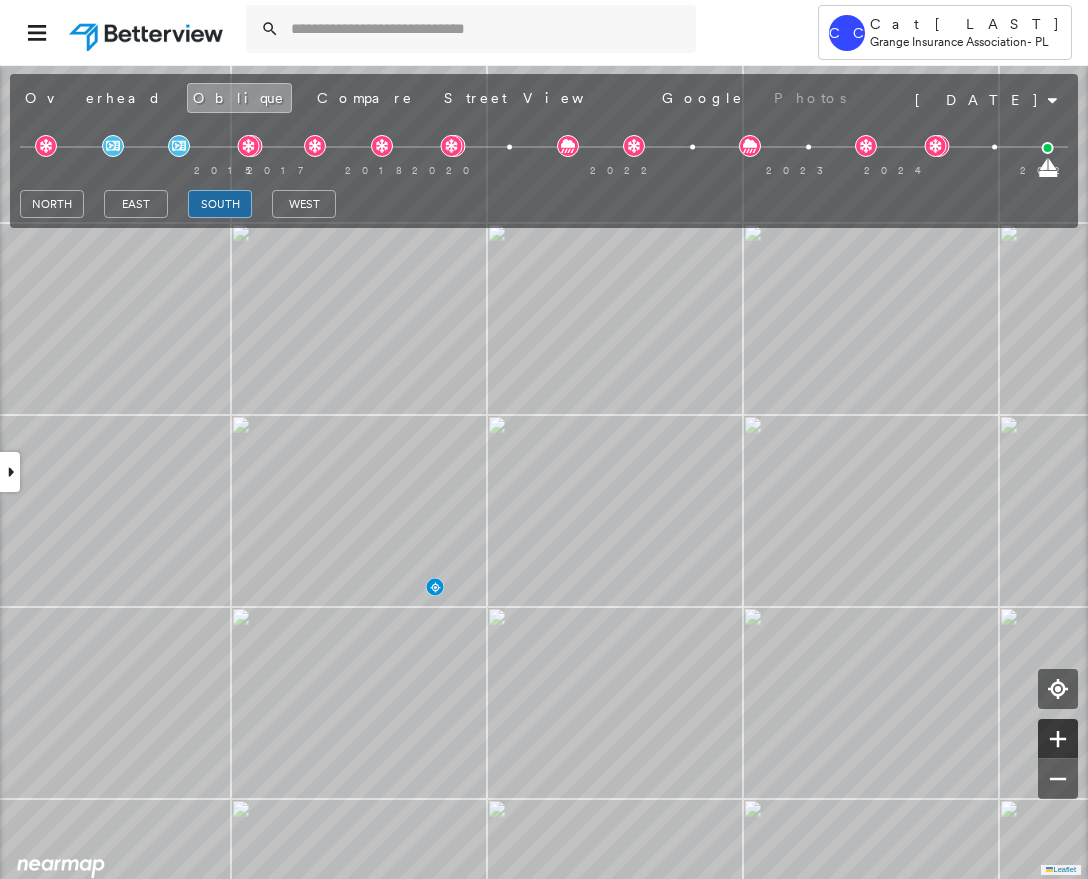 click 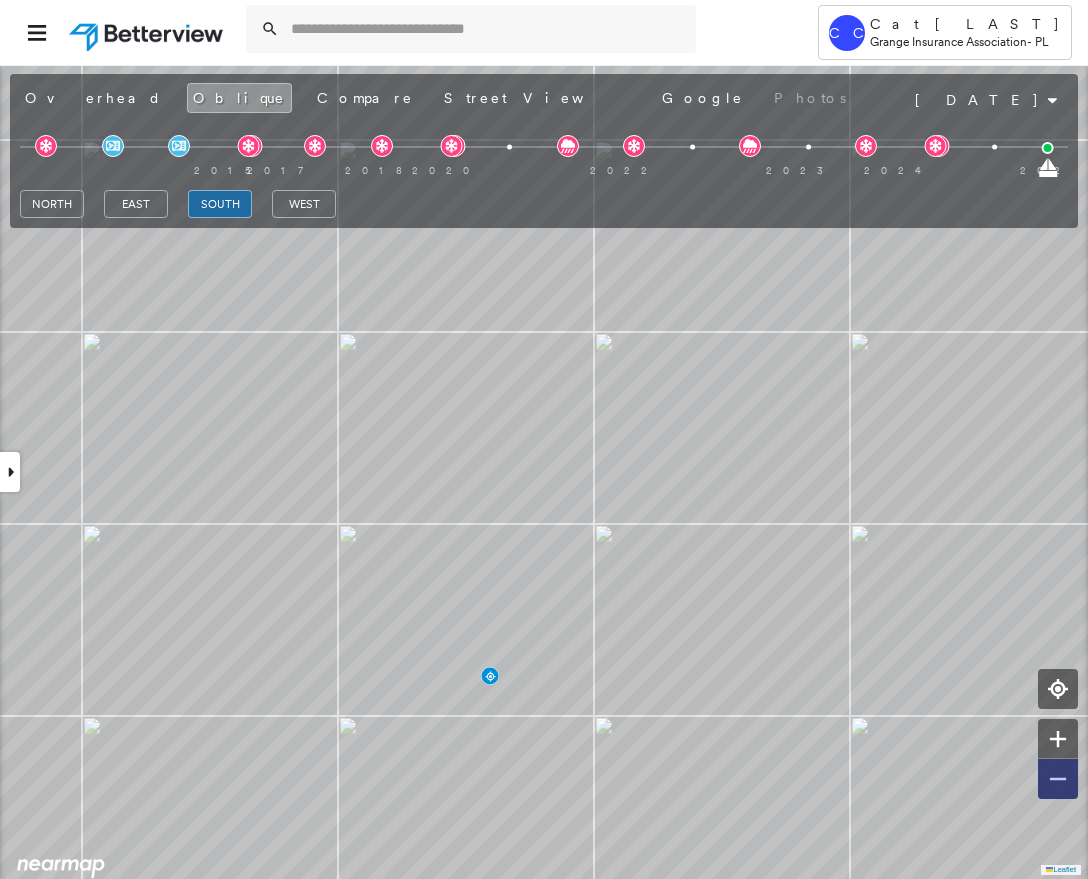 click at bounding box center (1058, 779) 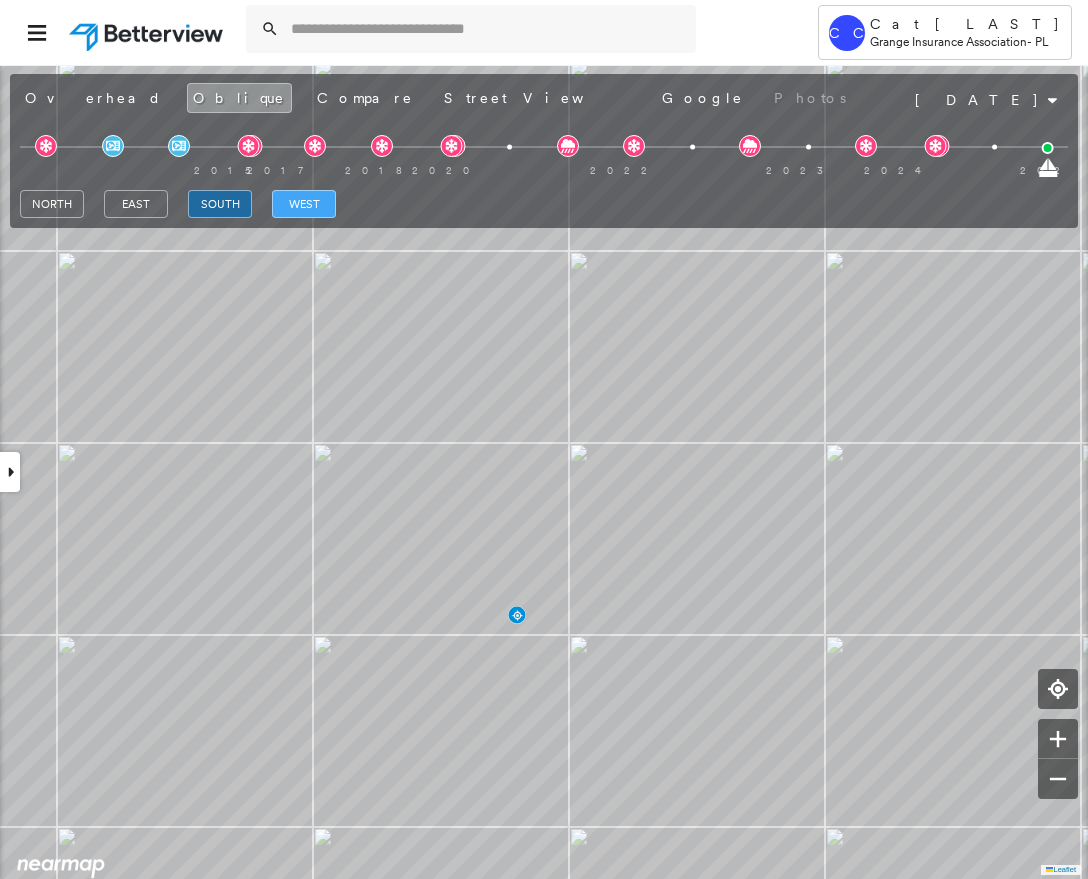 click on "west" at bounding box center [304, 204] 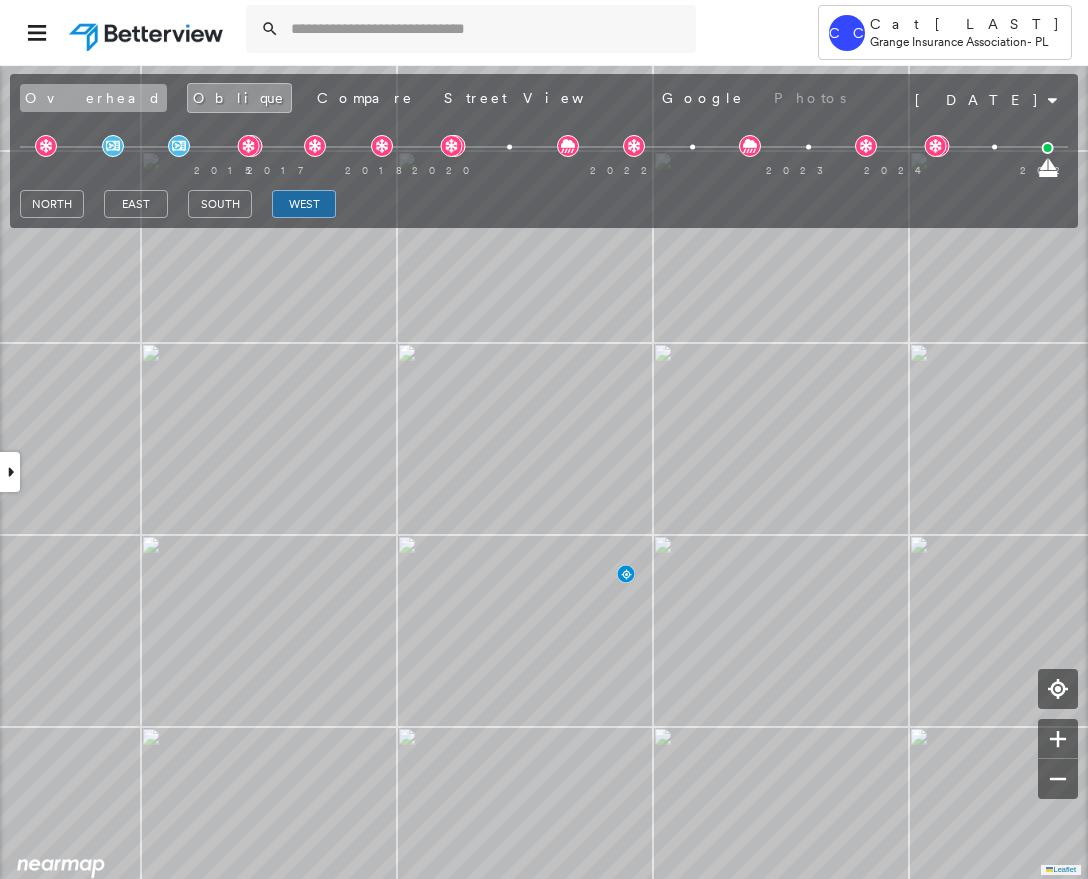 click on "Overhead" at bounding box center [93, 98] 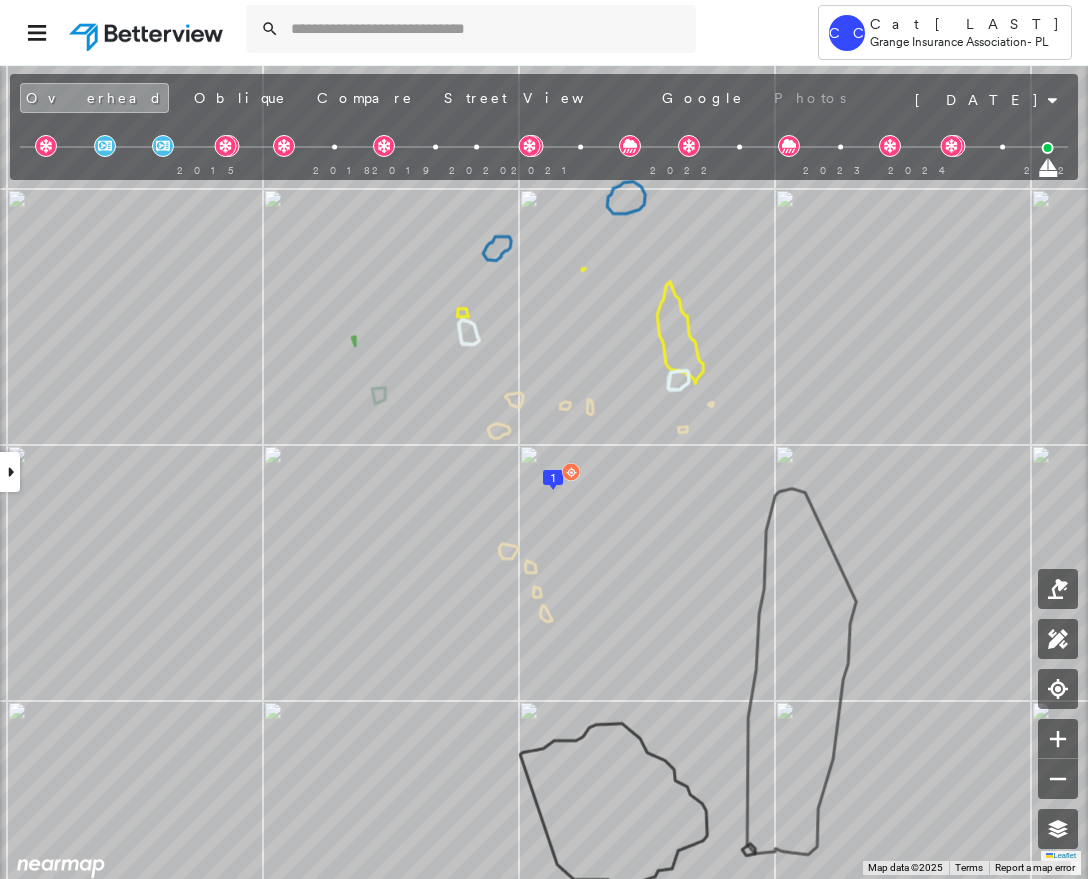 click at bounding box center [10, 472] 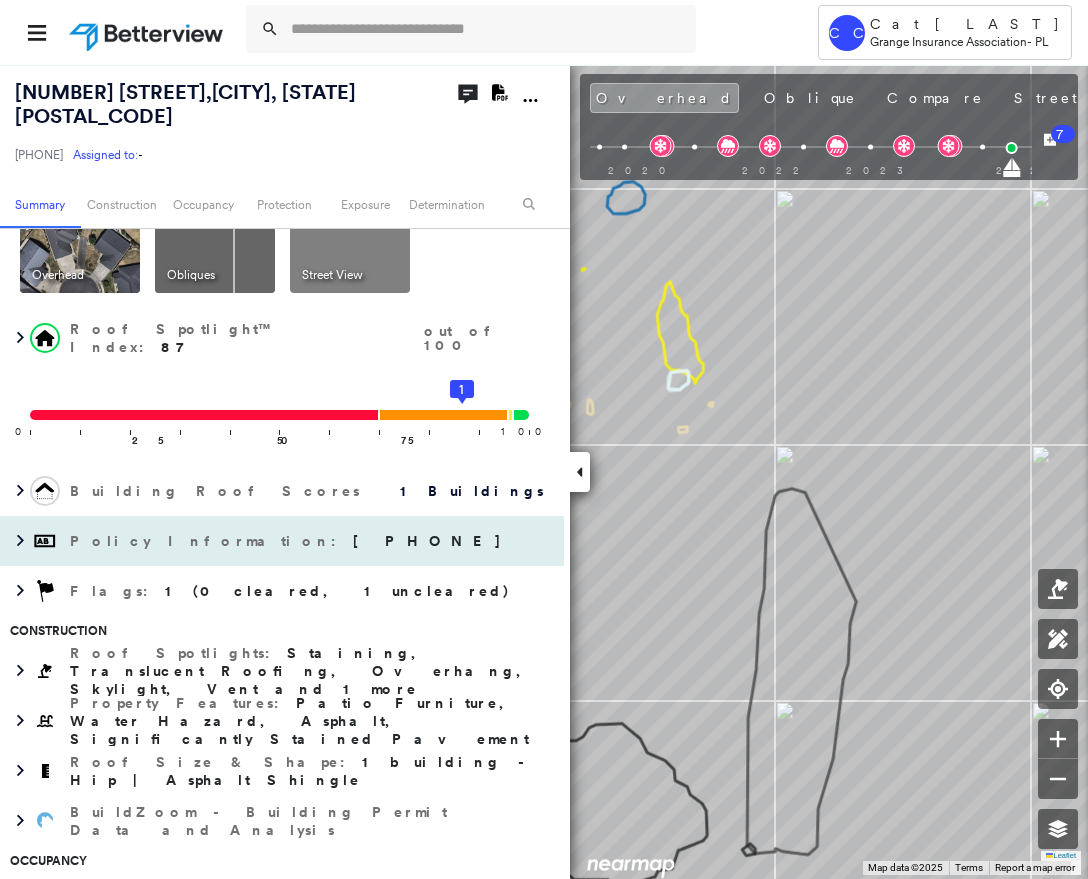 scroll, scrollTop: 216, scrollLeft: 0, axis: vertical 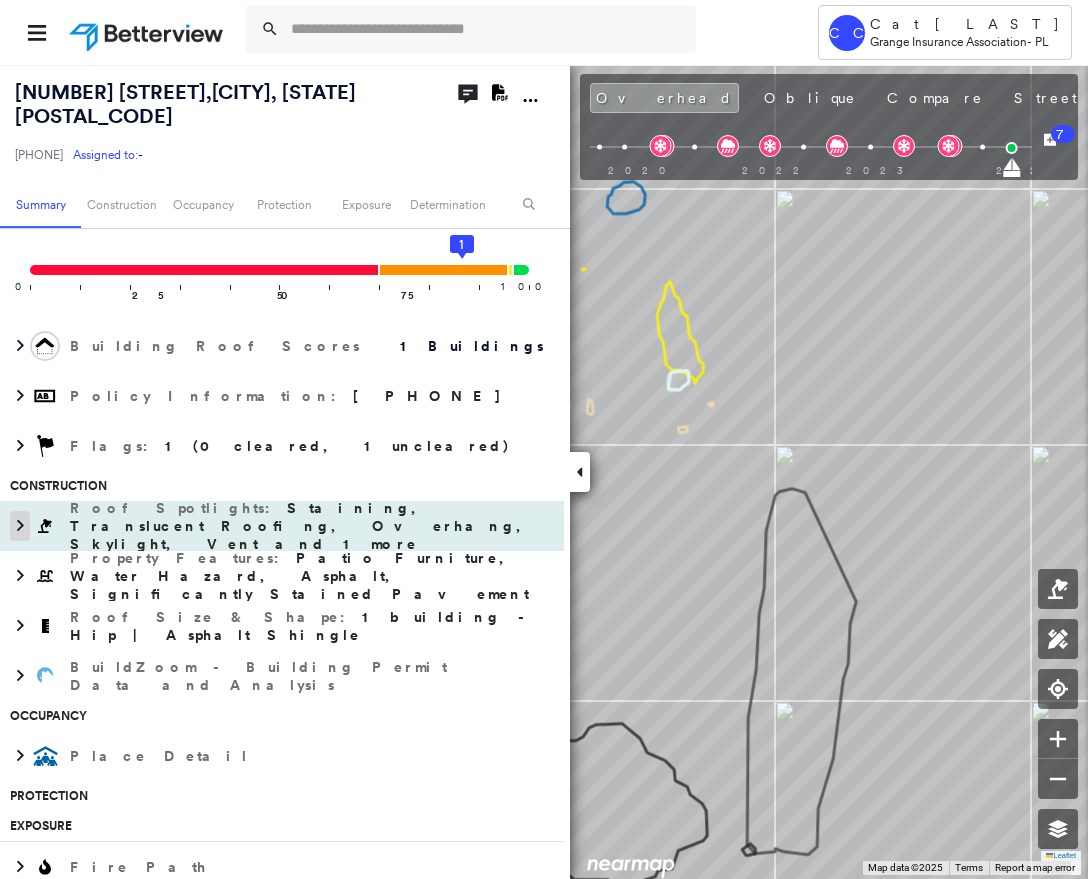 click at bounding box center (20, 526) 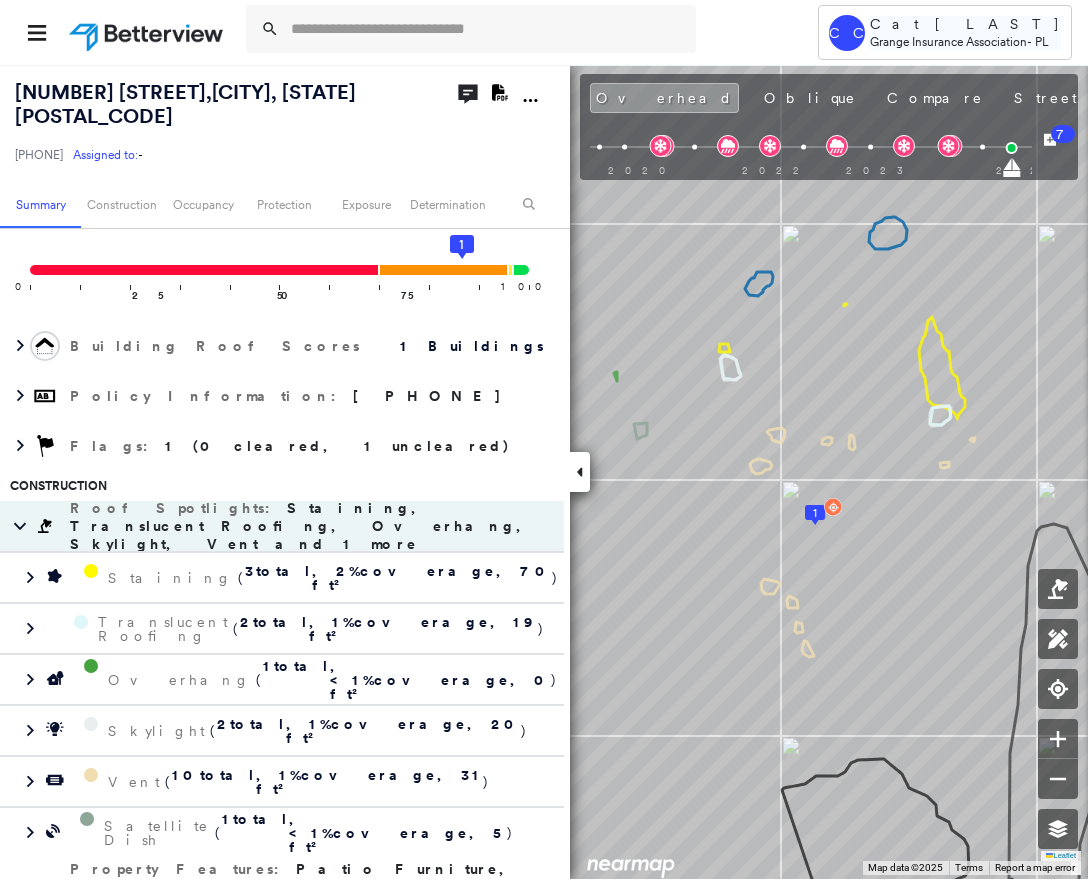 click on "Cat [LAST]" at bounding box center [965, 24] 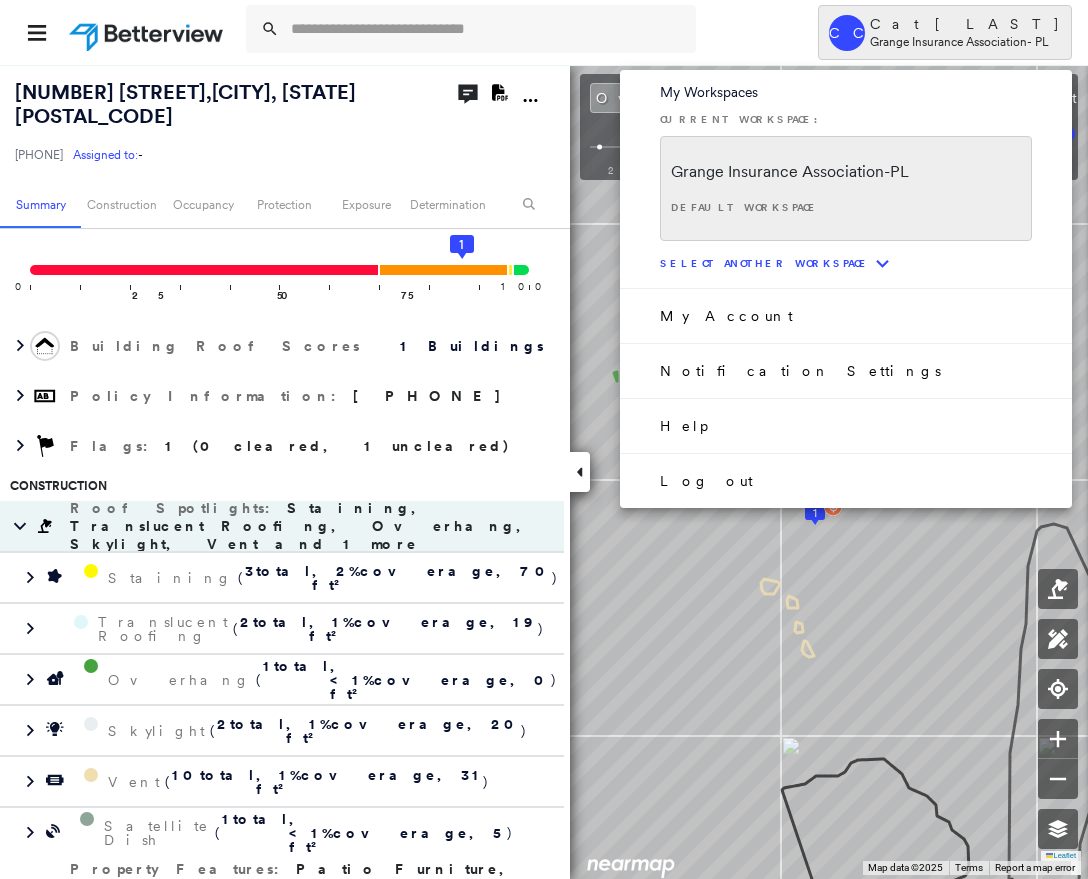 click on "Log out" at bounding box center (706, 481) 